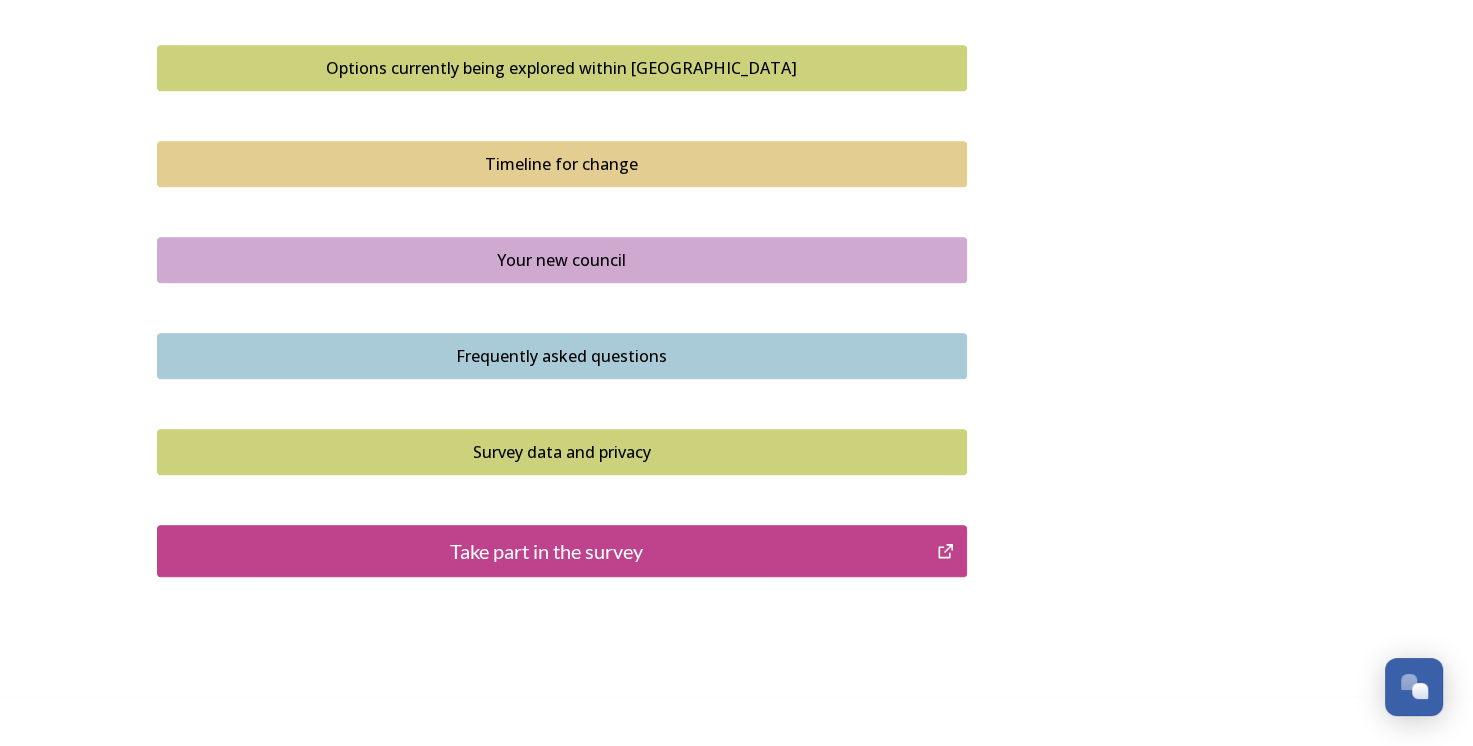 scroll, scrollTop: 1402, scrollLeft: 0, axis: vertical 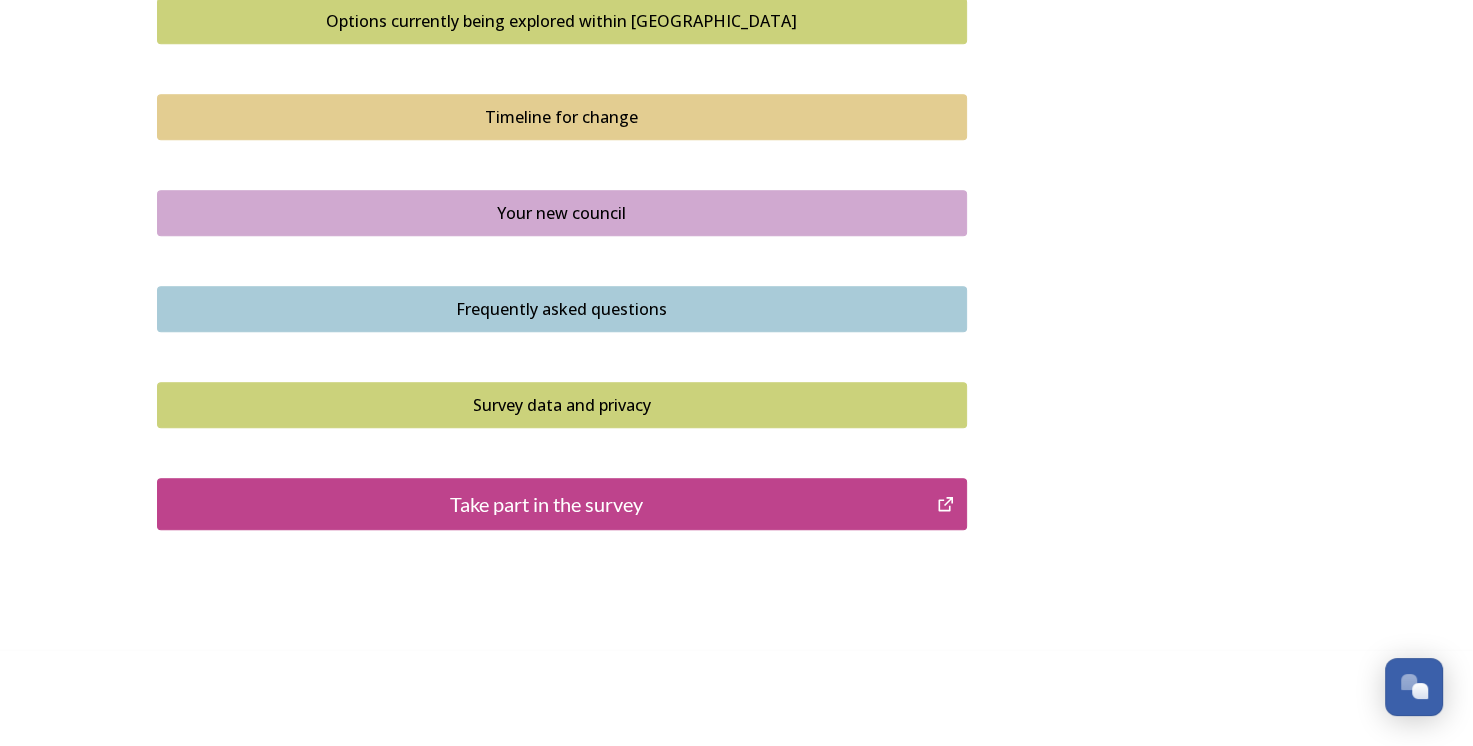 click on "Options currently being explored within [GEOGRAPHIC_DATA]" at bounding box center [562, 21] 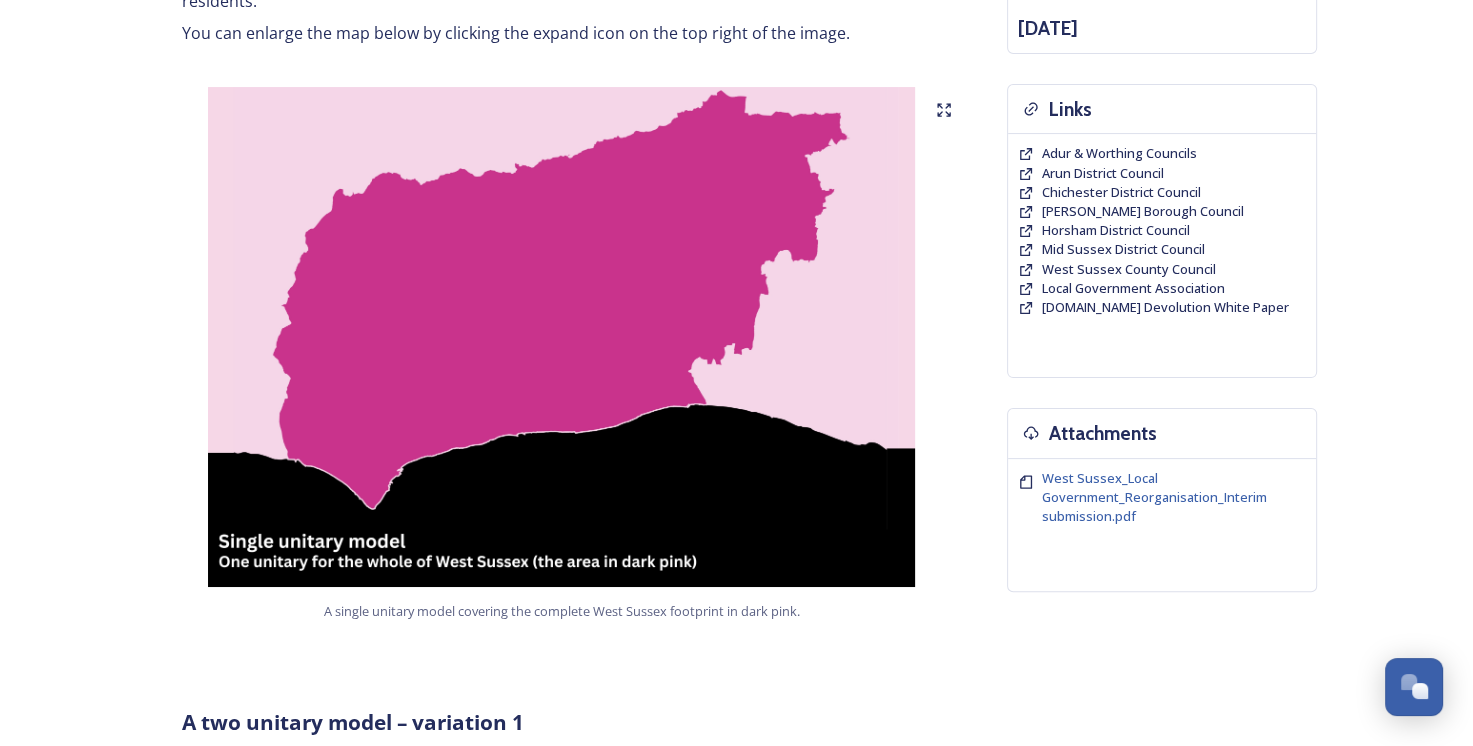 scroll, scrollTop: 400, scrollLeft: 0, axis: vertical 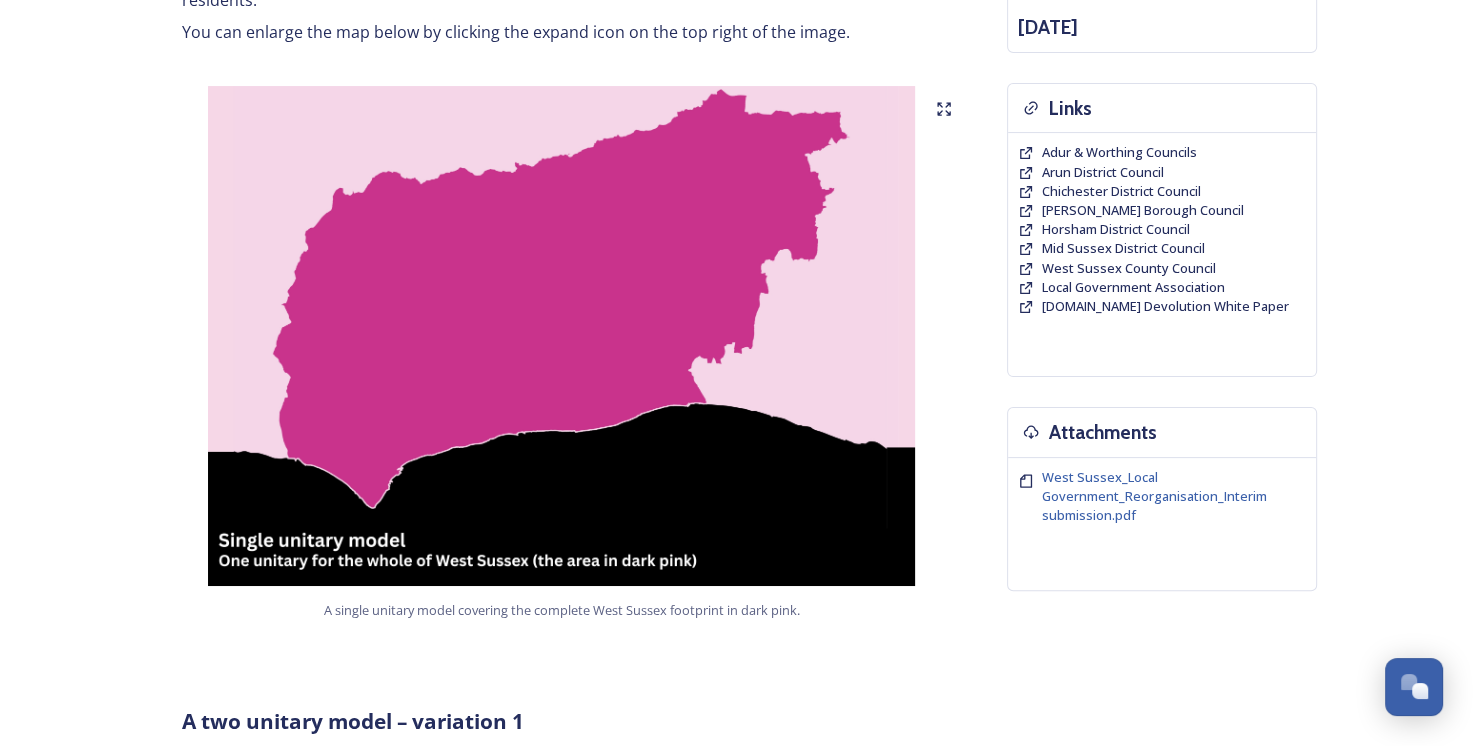 click at bounding box center (562, 336) 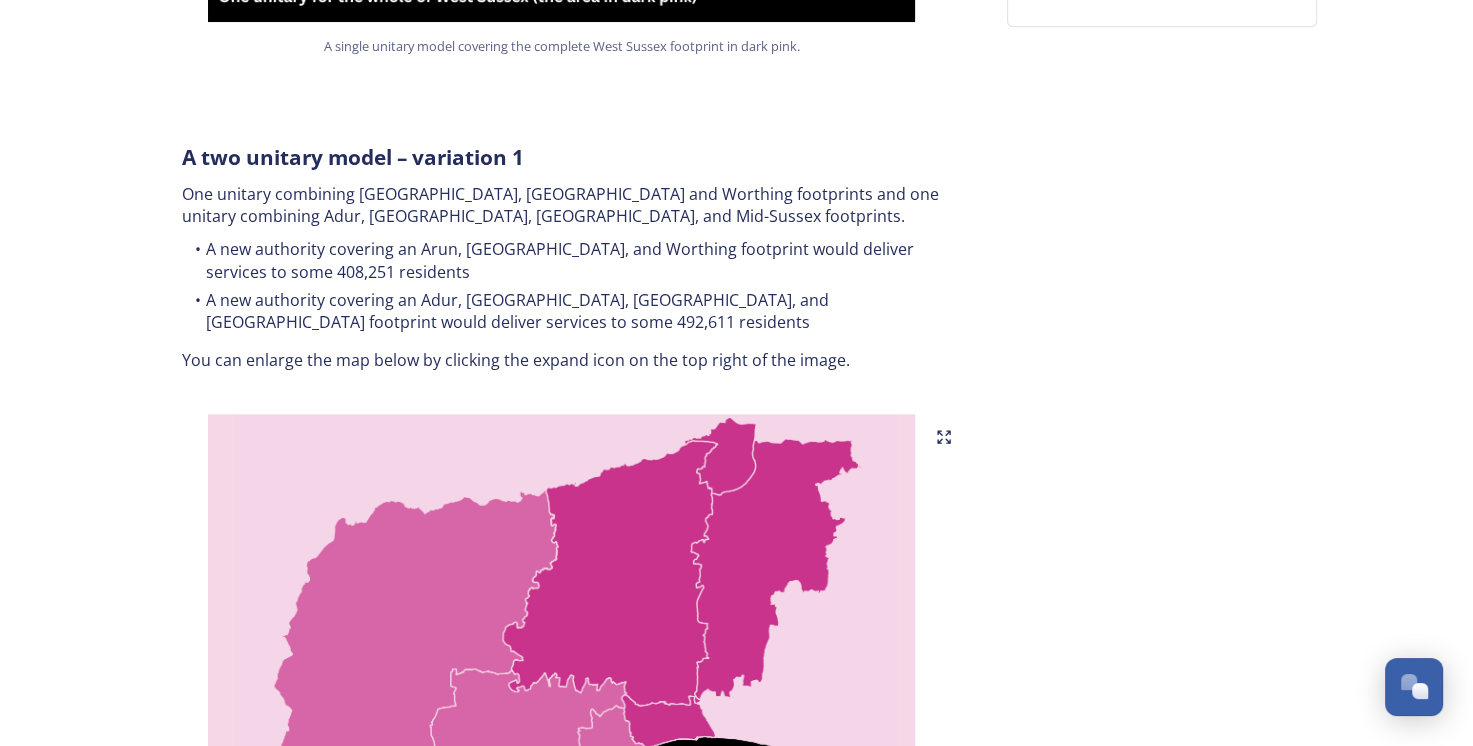 scroll, scrollTop: 1000, scrollLeft: 0, axis: vertical 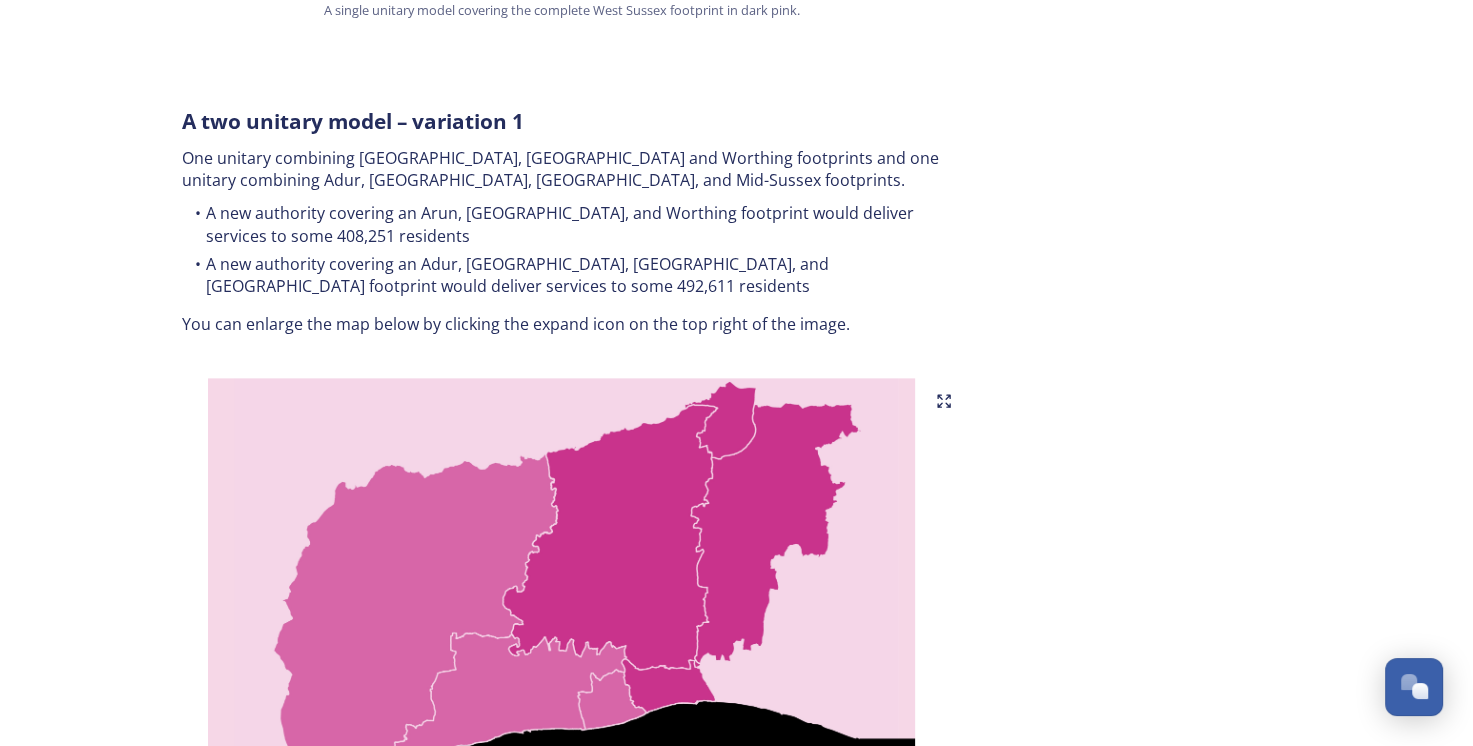 click 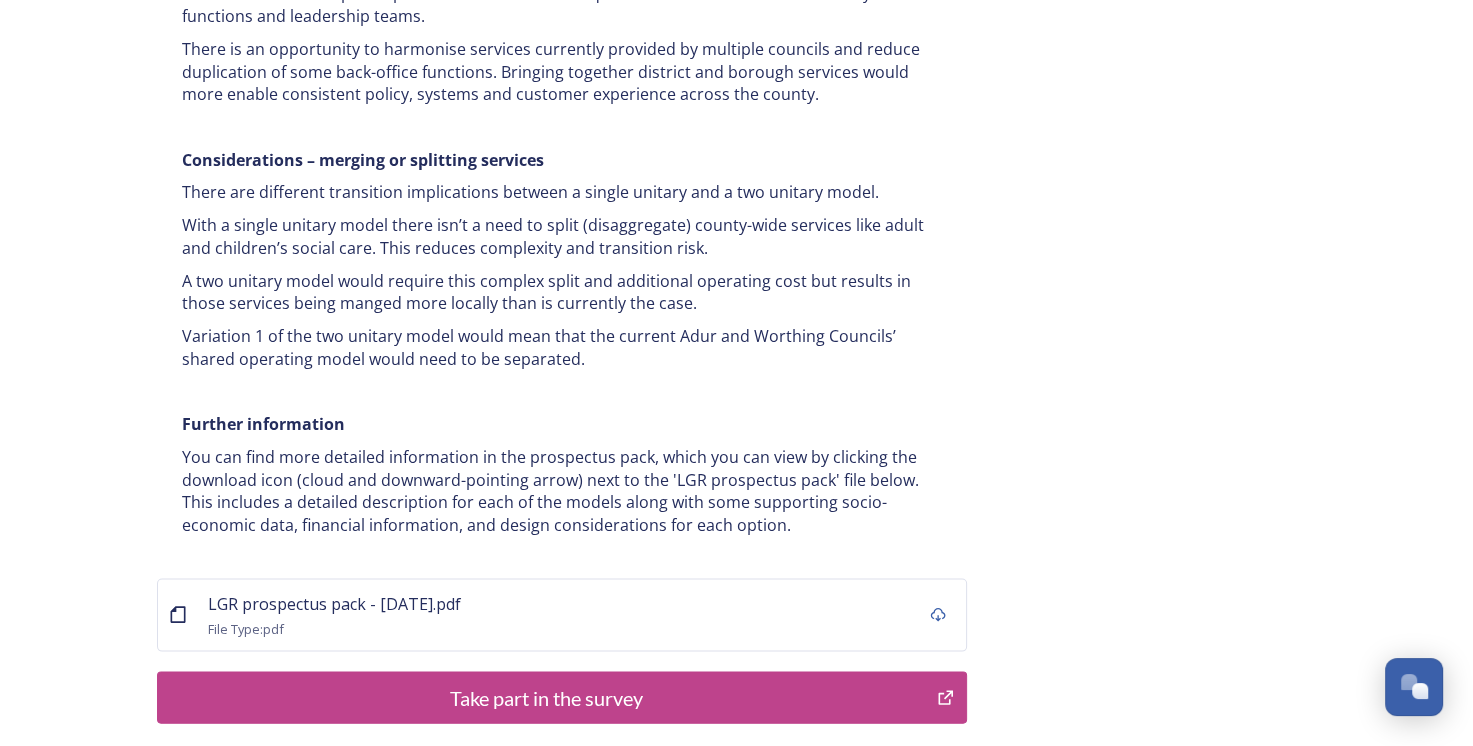 scroll, scrollTop: 3968, scrollLeft: 0, axis: vertical 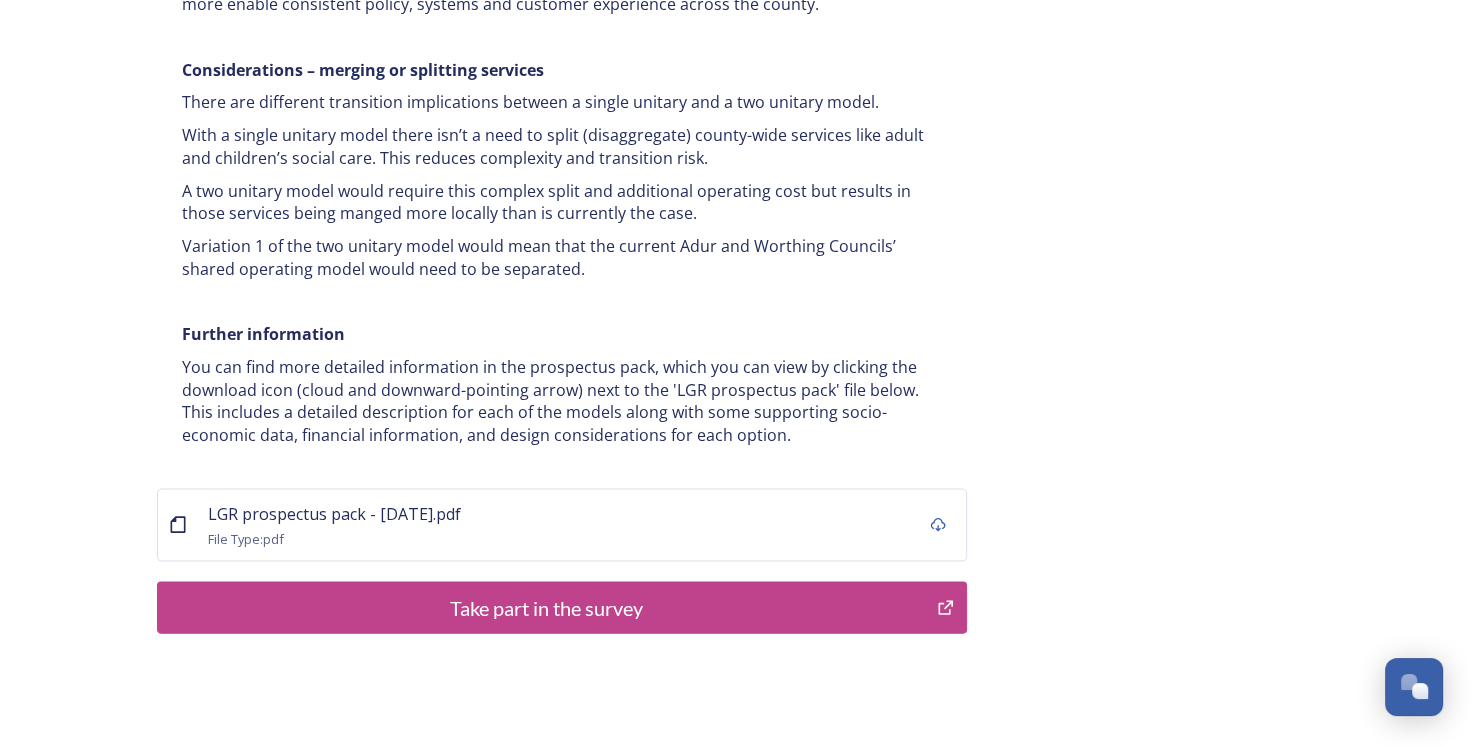 click on "Take part in the survey" at bounding box center (547, 608) 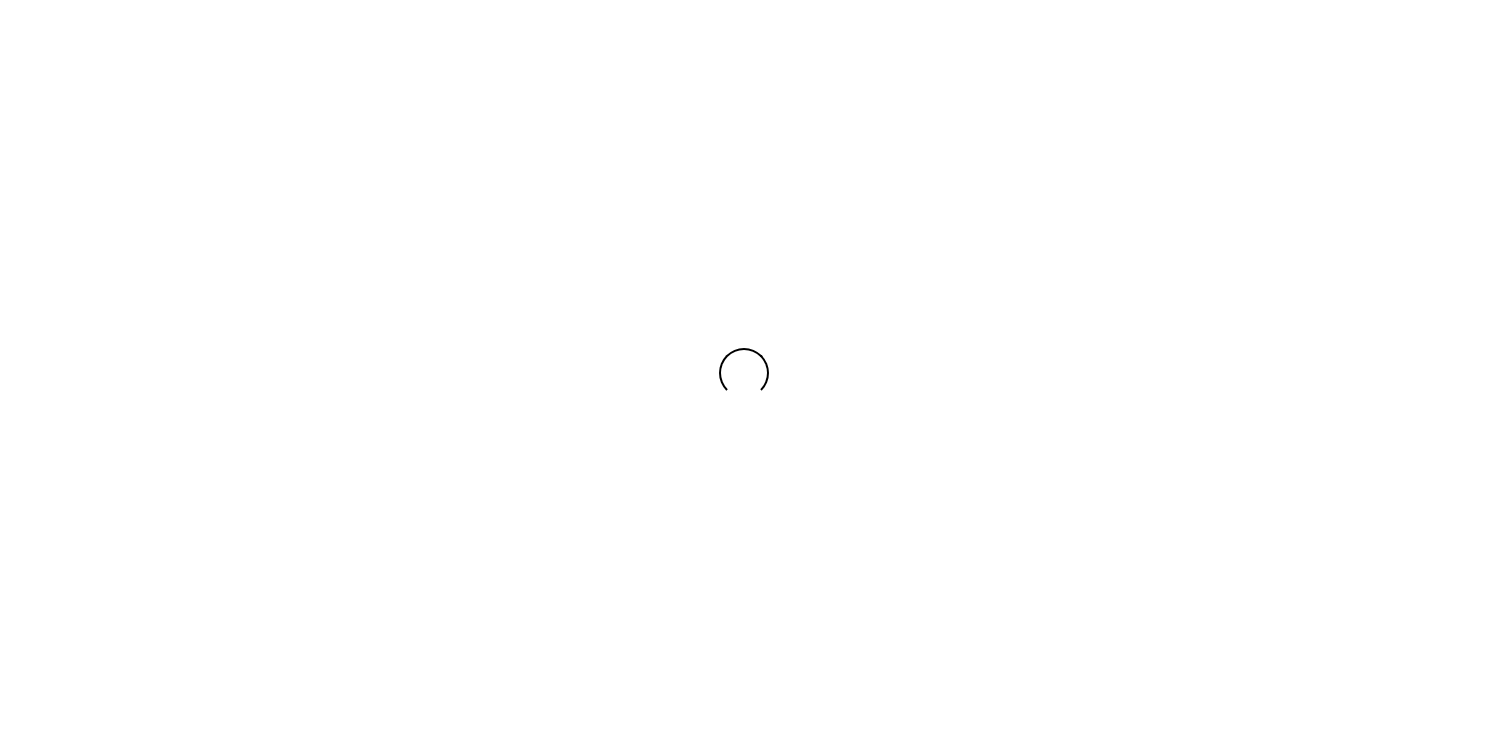 scroll, scrollTop: 0, scrollLeft: 0, axis: both 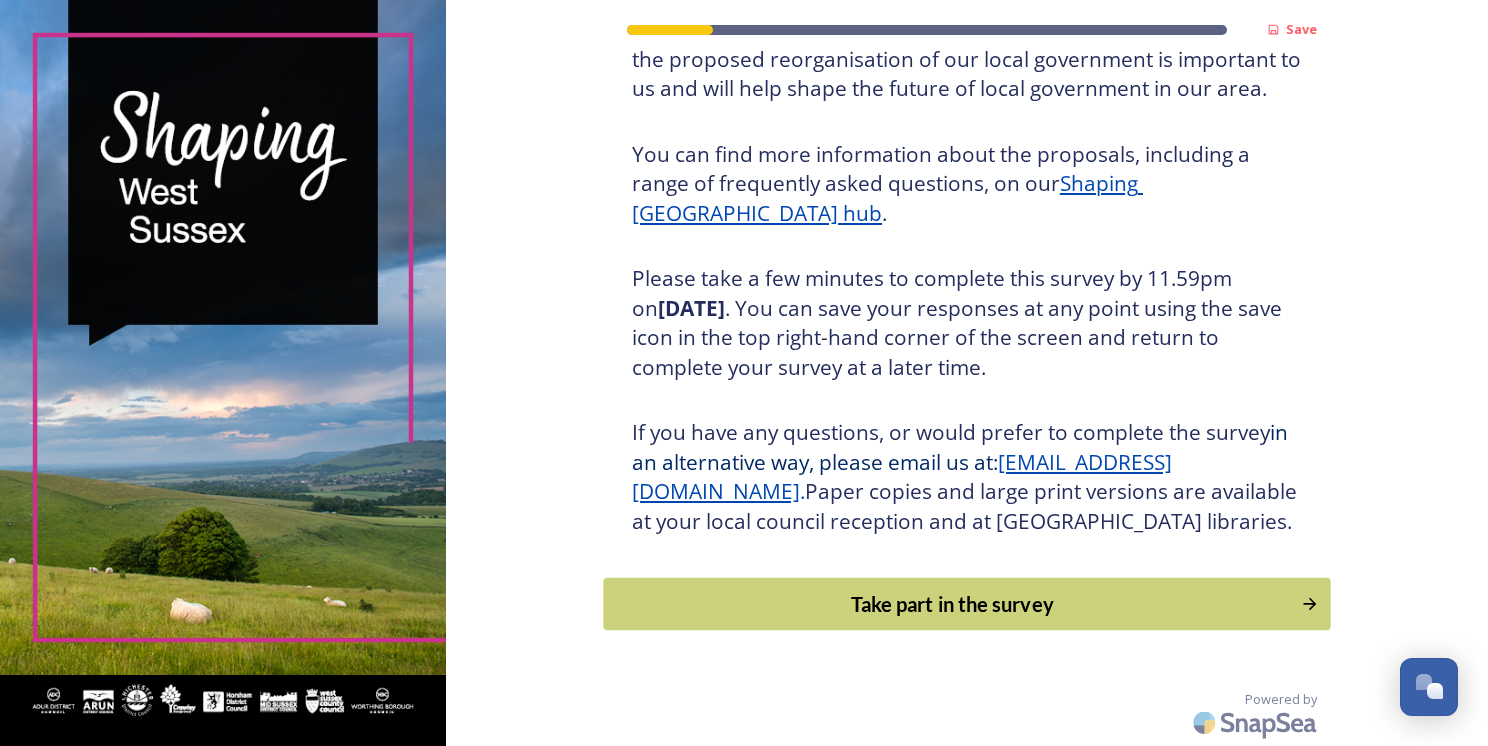 click on "Take part in the survey" at bounding box center [952, 604] 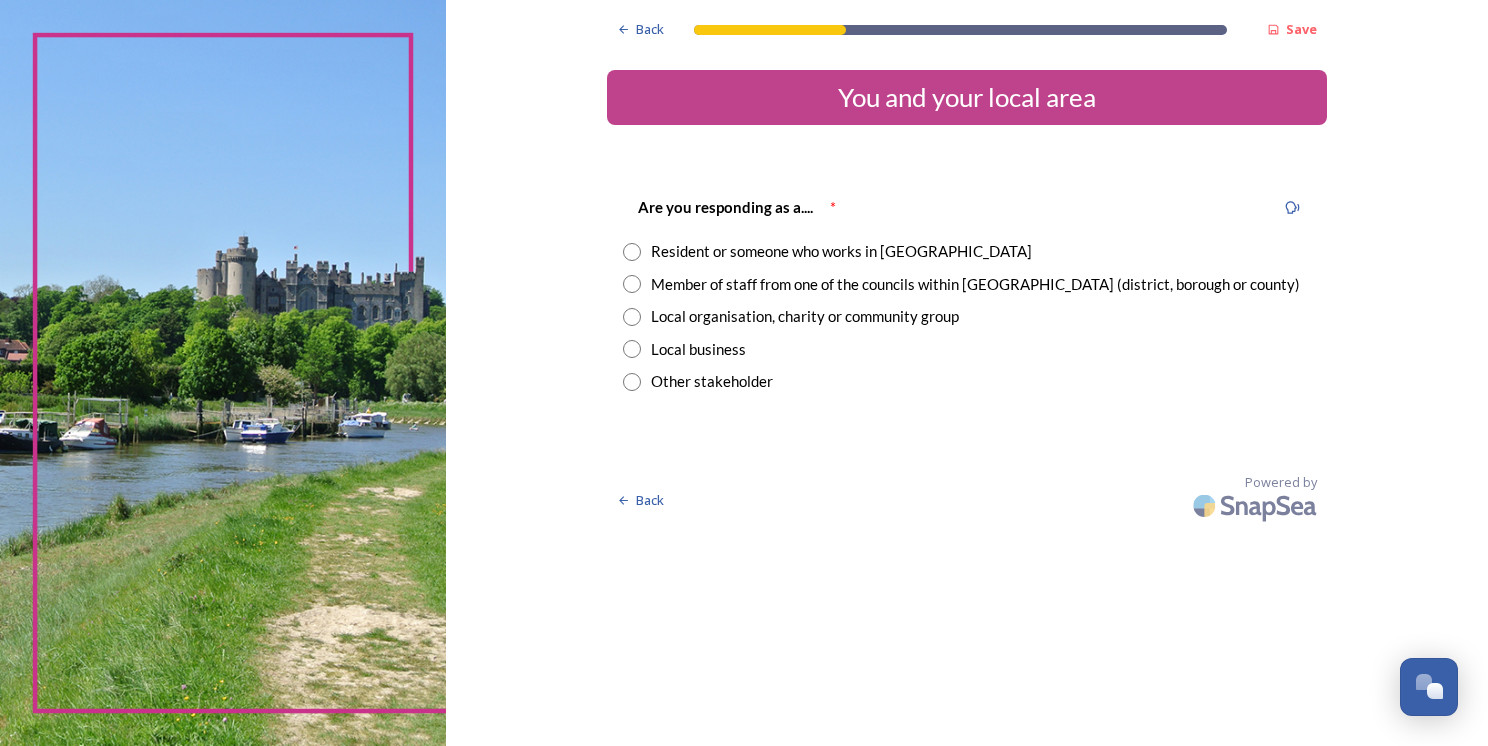 click at bounding box center (632, 284) 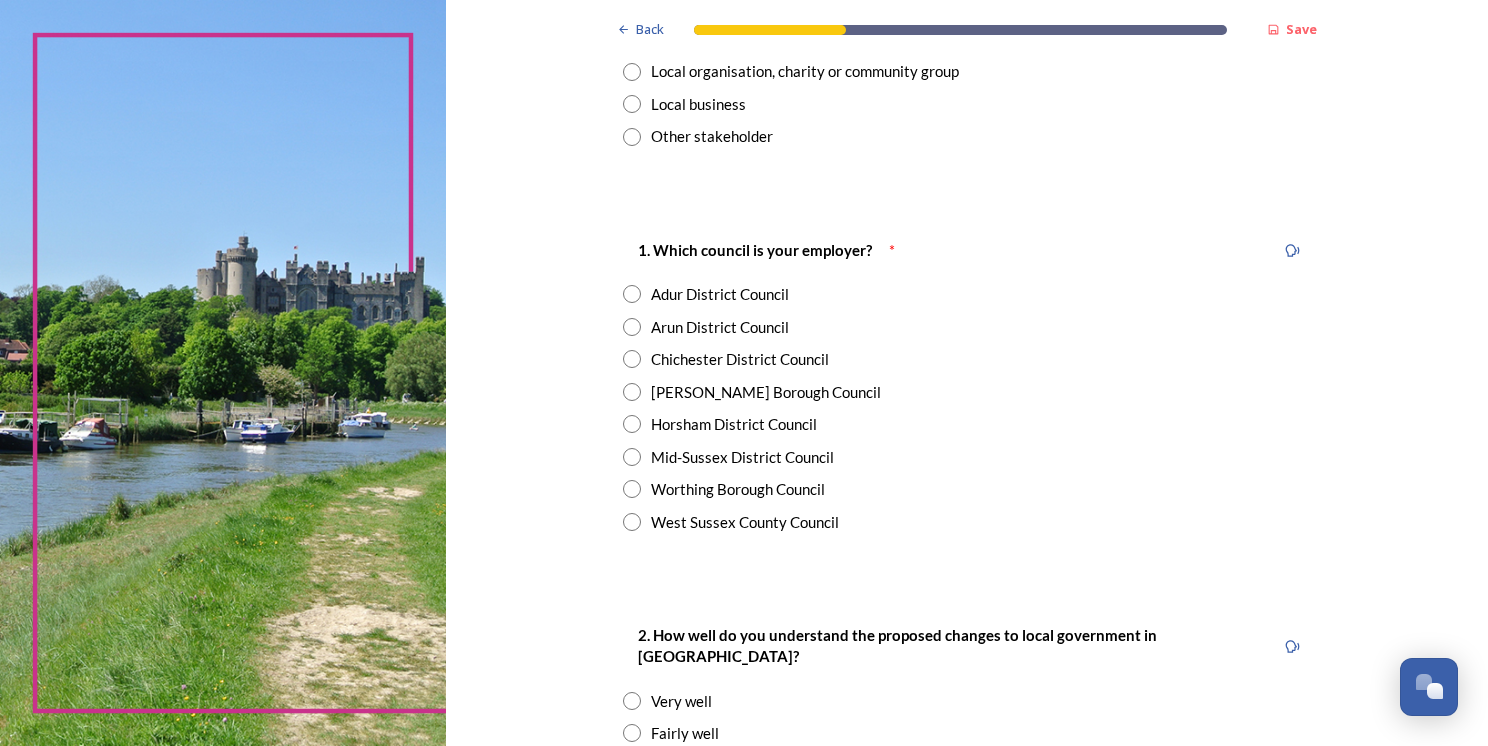 scroll, scrollTop: 300, scrollLeft: 0, axis: vertical 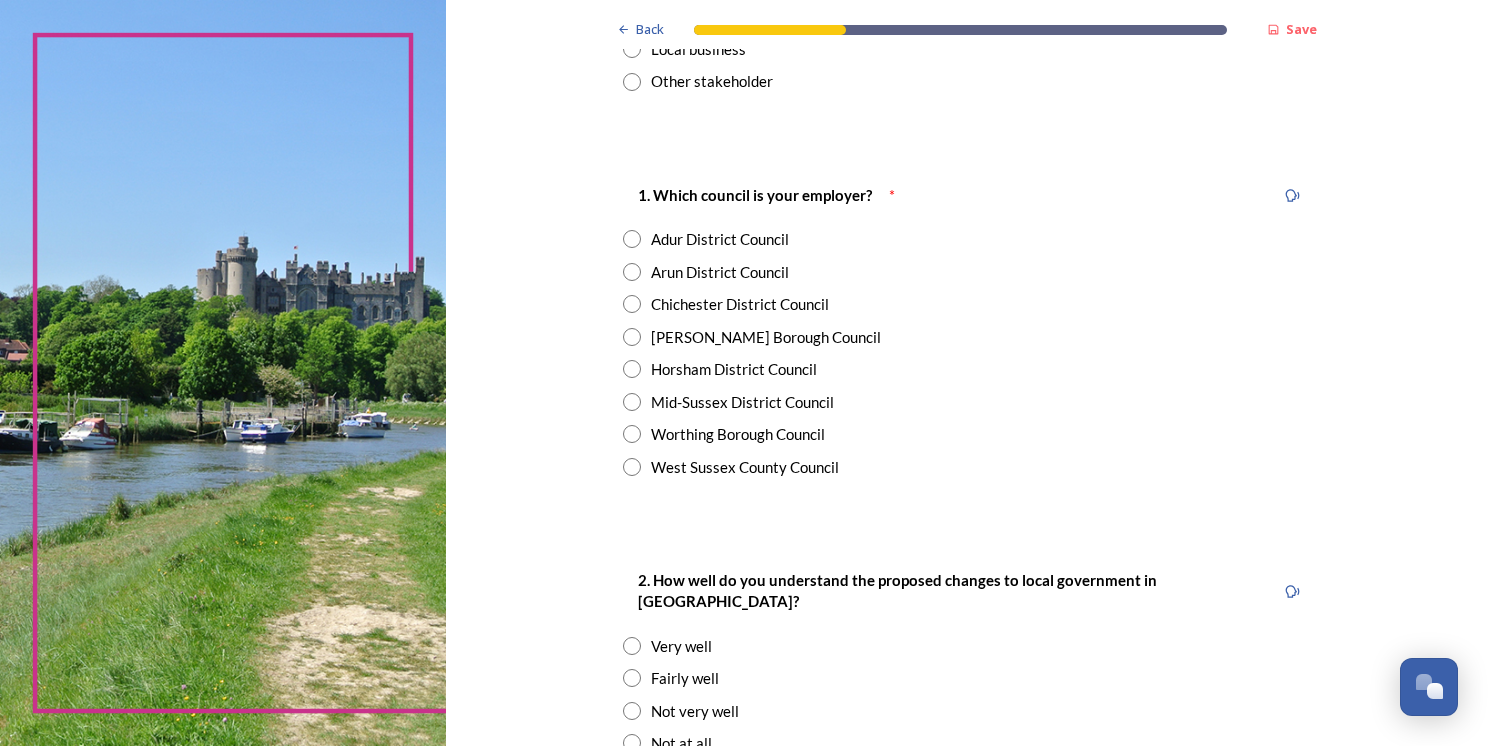 click at bounding box center (632, 467) 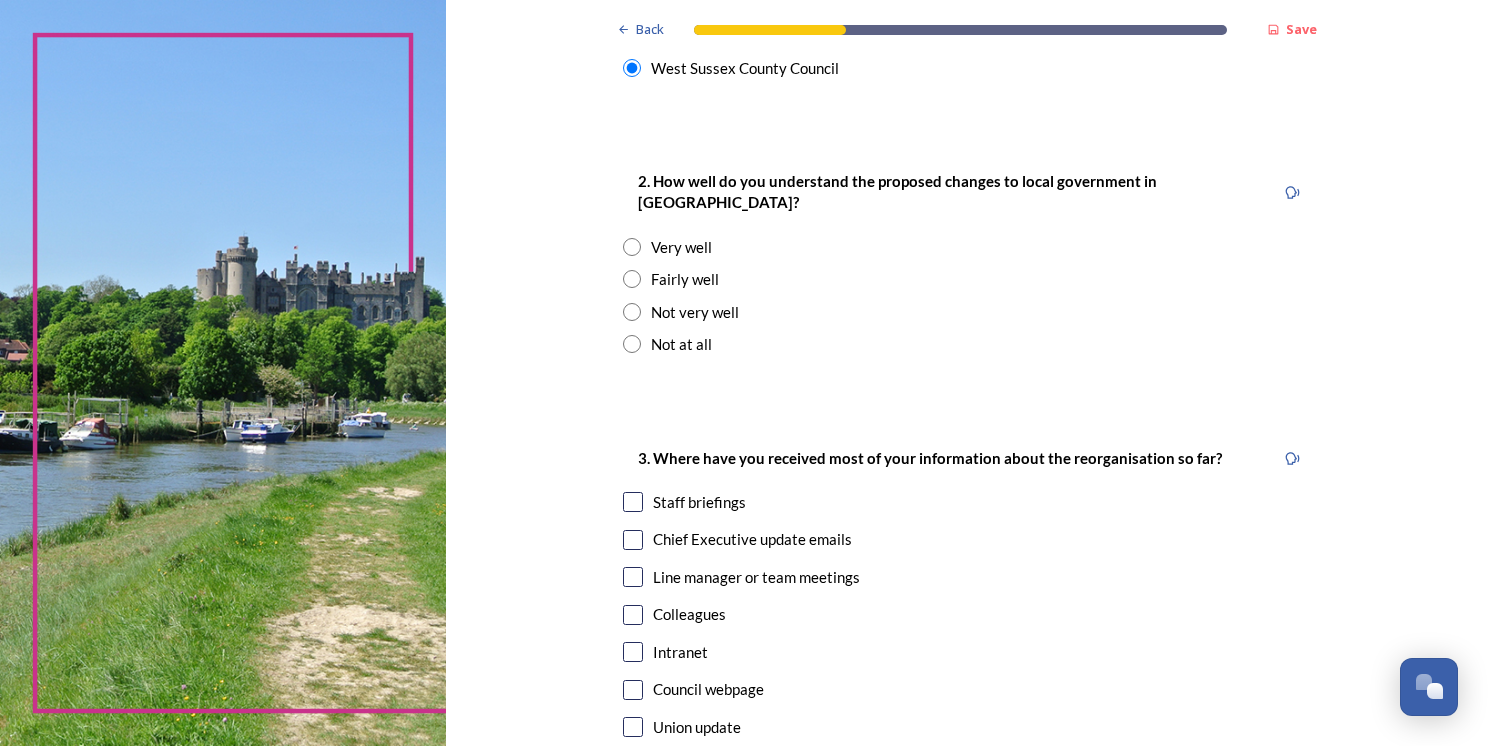 scroll, scrollTop: 700, scrollLeft: 0, axis: vertical 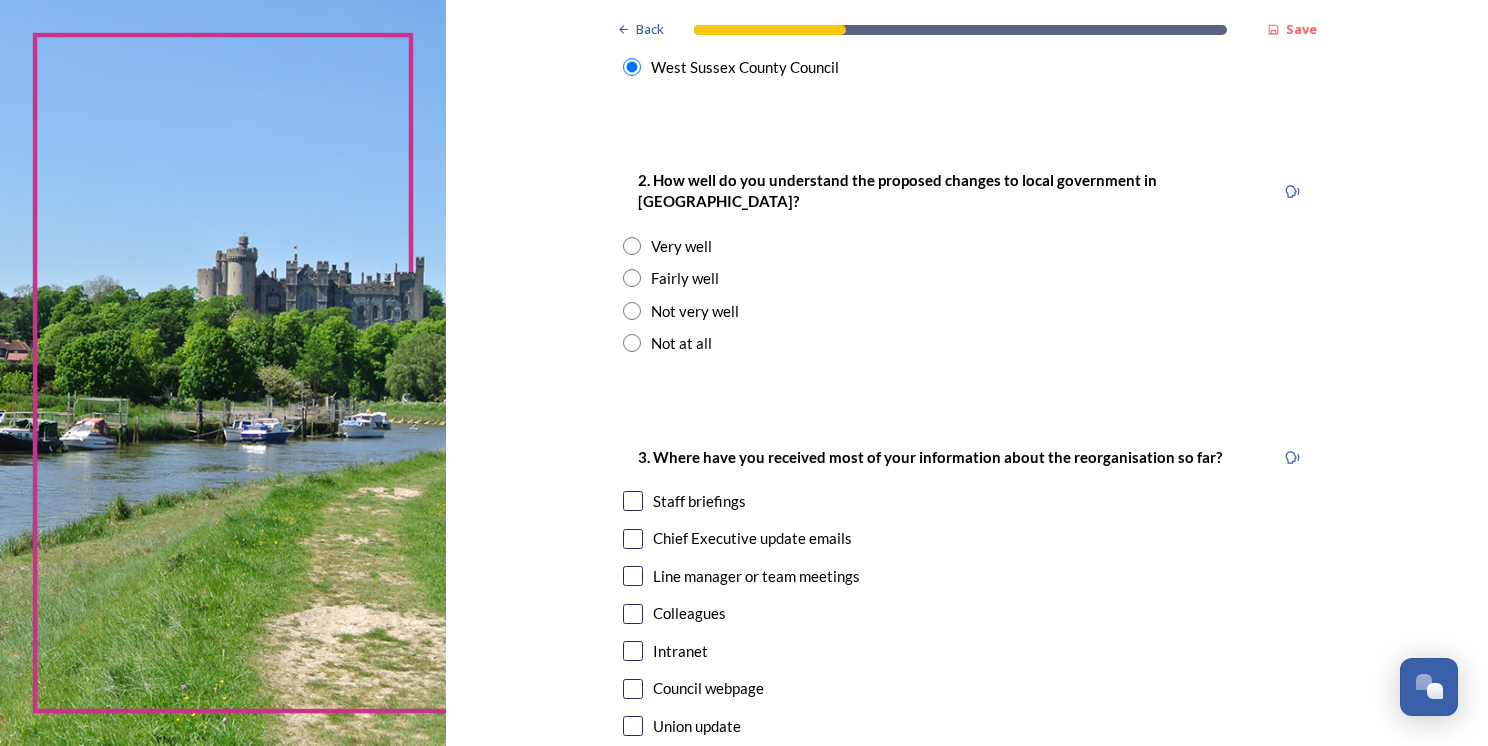 click at bounding box center (632, 311) 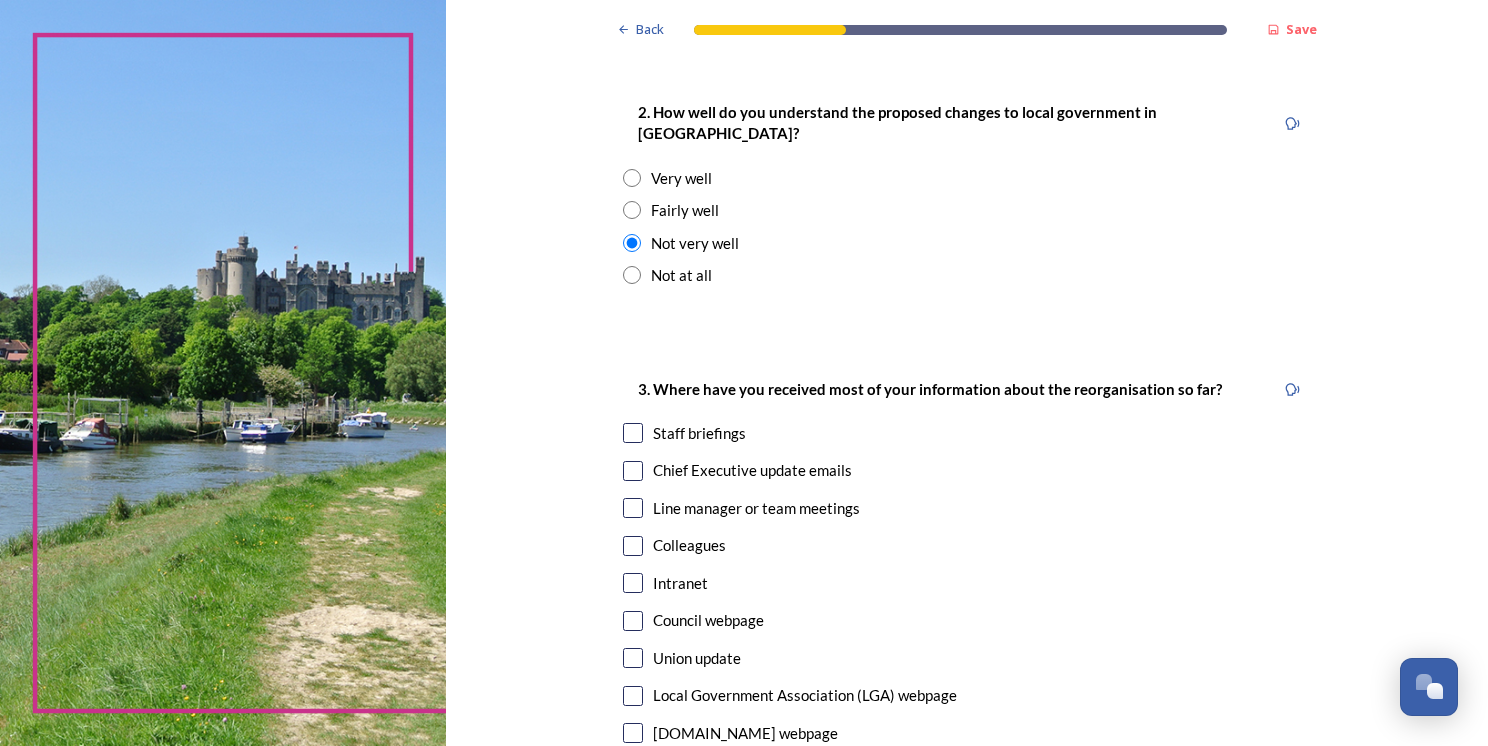 scroll, scrollTop: 1059, scrollLeft: 0, axis: vertical 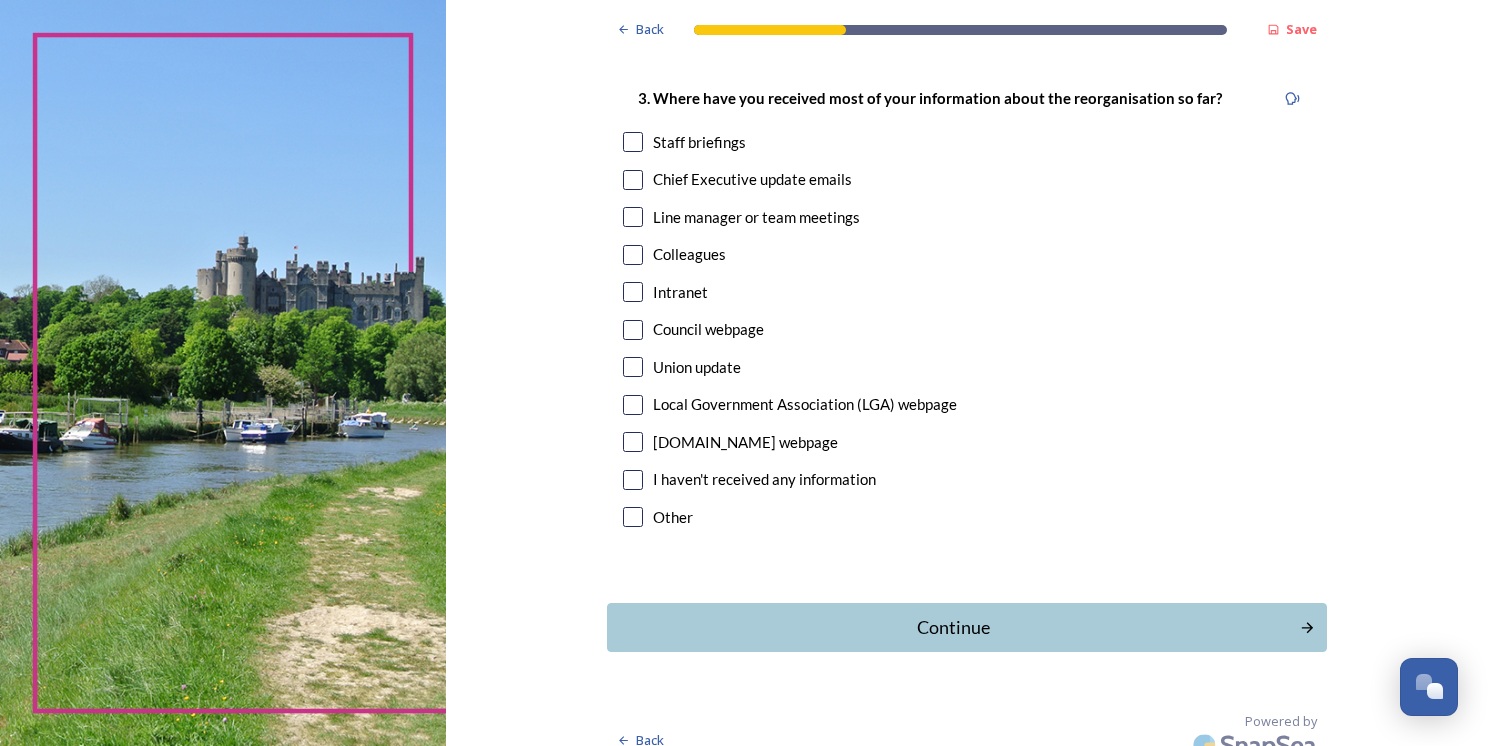 click at bounding box center [633, 142] 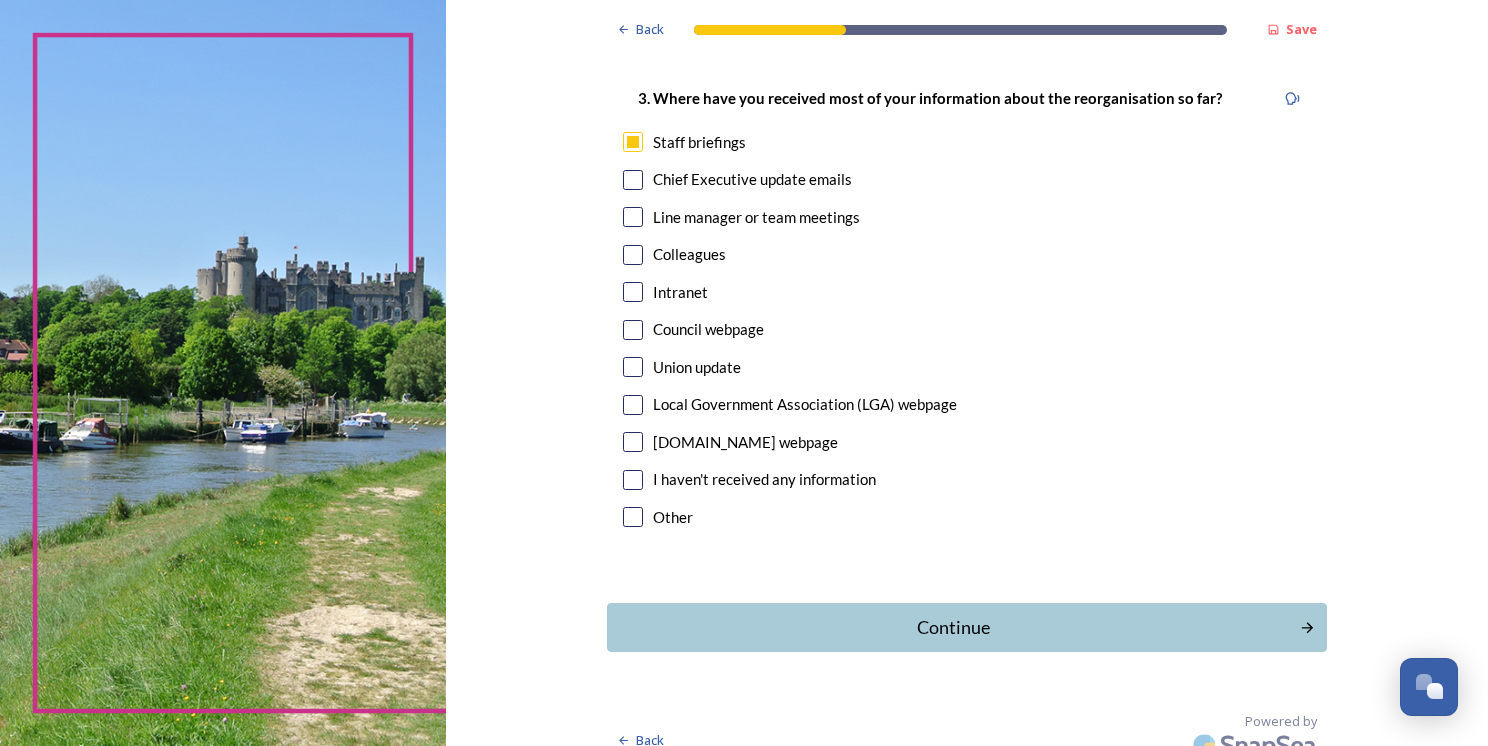 click at bounding box center [633, 180] 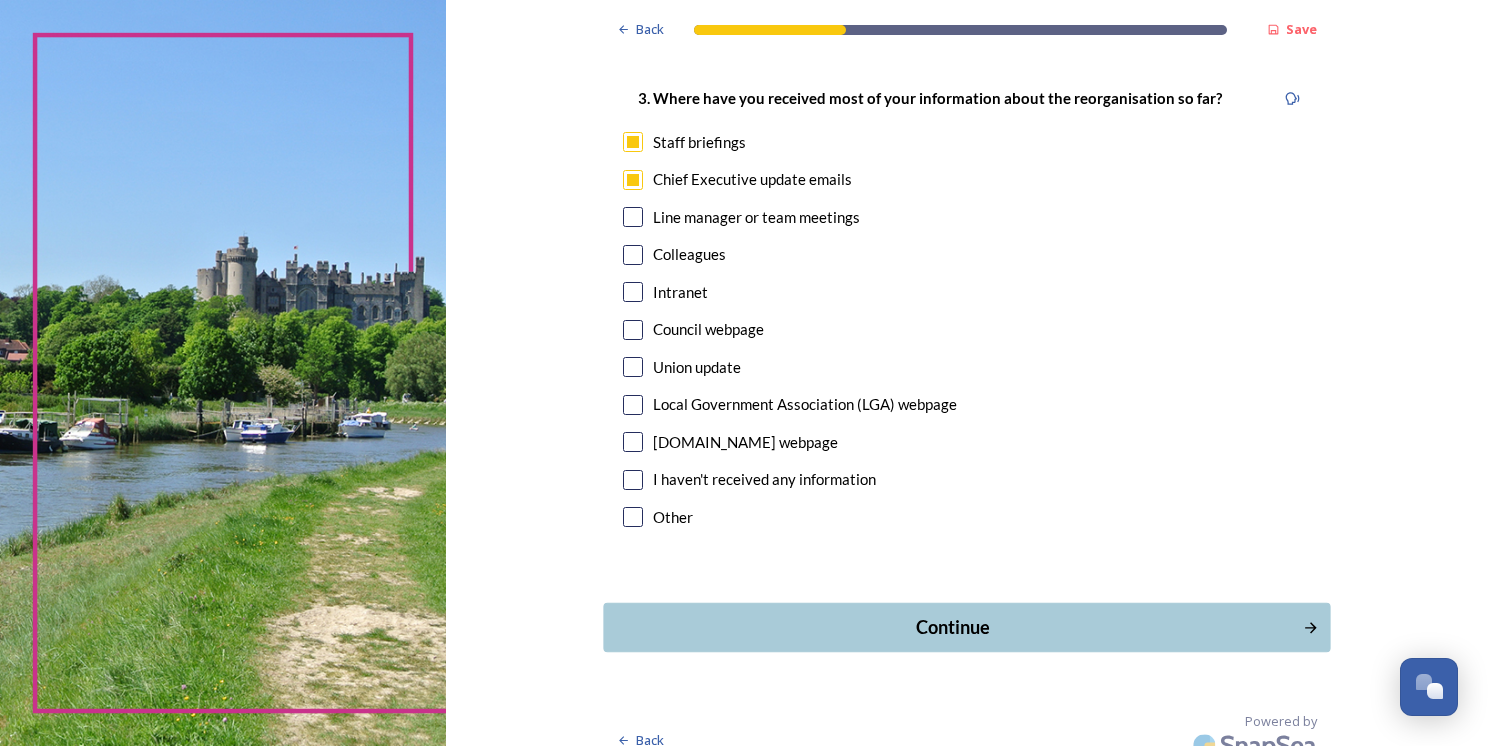 click on "Continue" at bounding box center [952, 627] 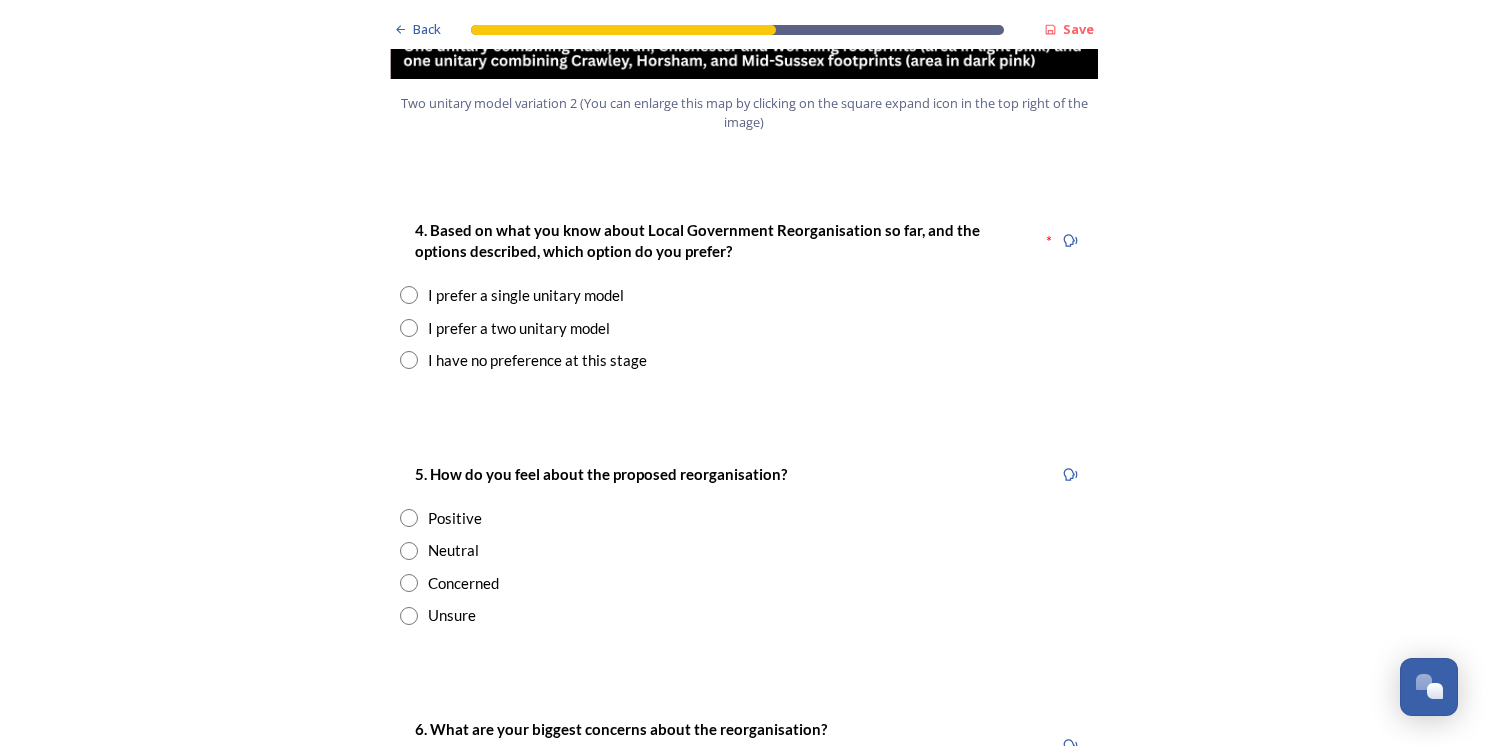 scroll, scrollTop: 2600, scrollLeft: 0, axis: vertical 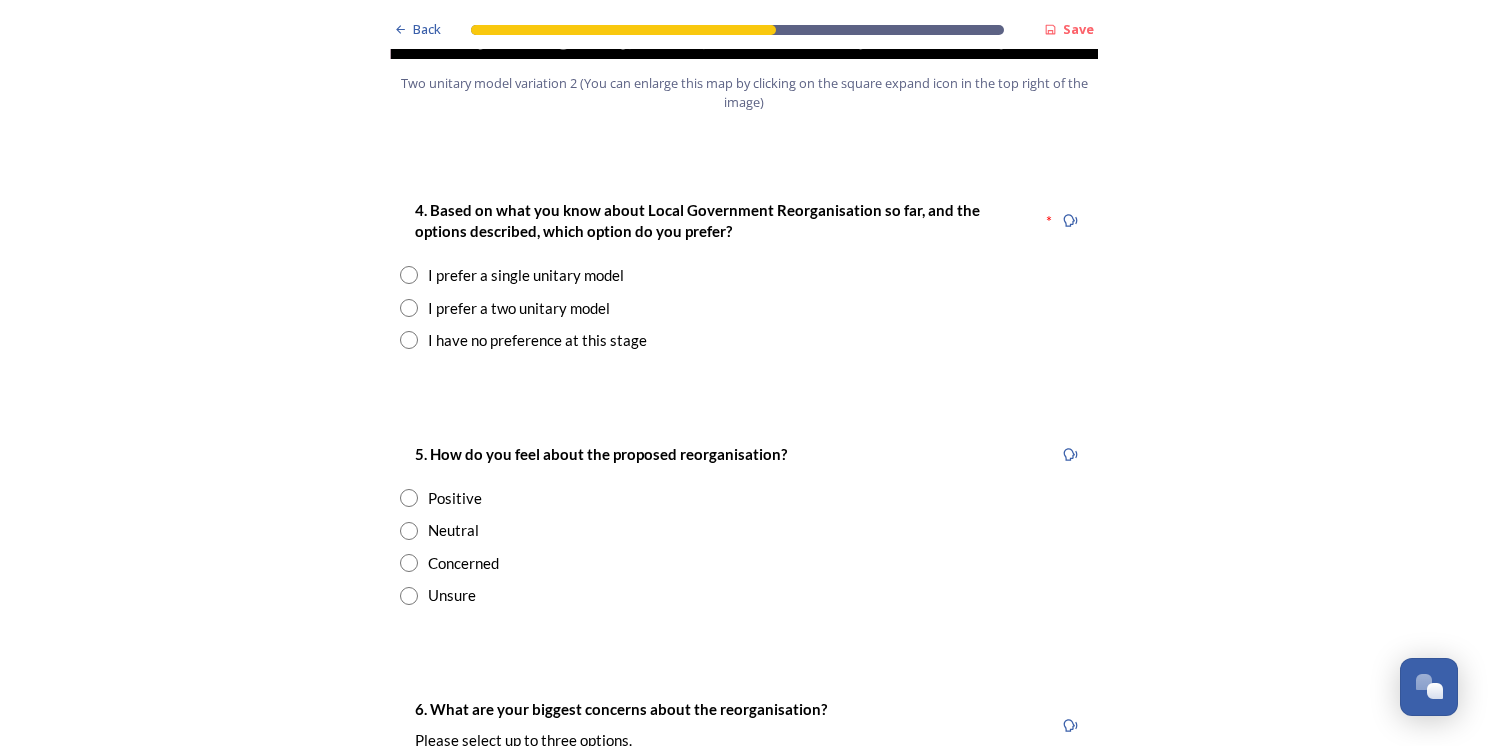 click at bounding box center [409, 340] 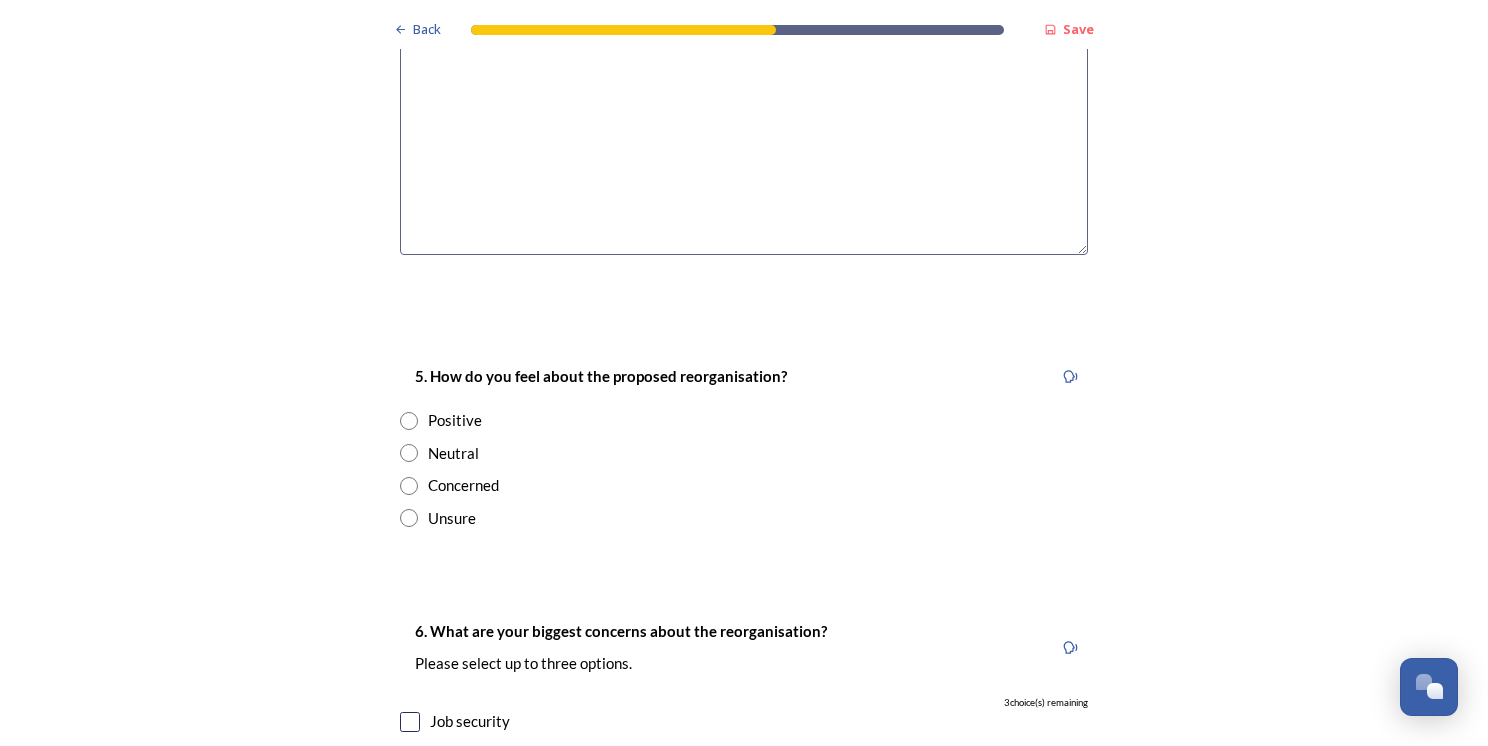 scroll, scrollTop: 3300, scrollLeft: 0, axis: vertical 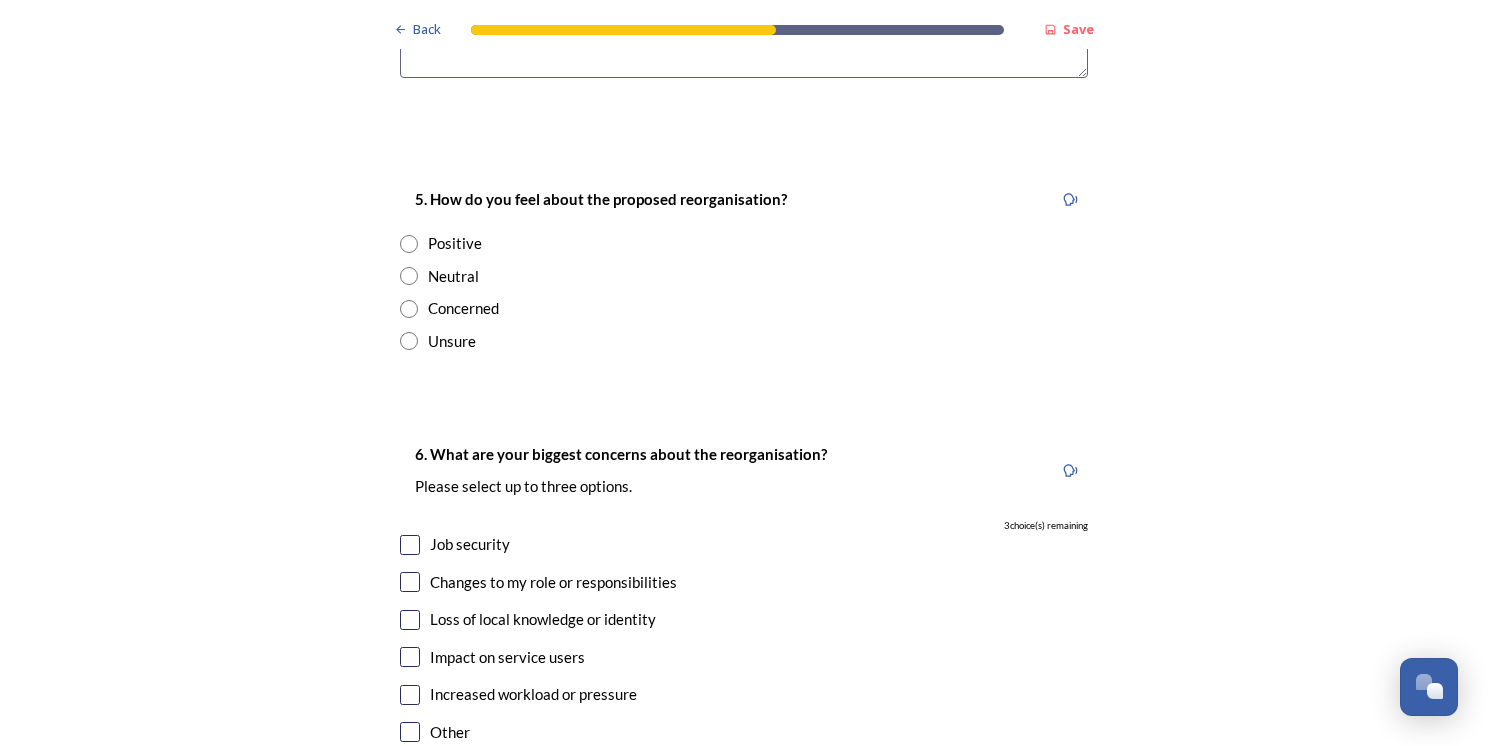 click at bounding box center (409, 276) 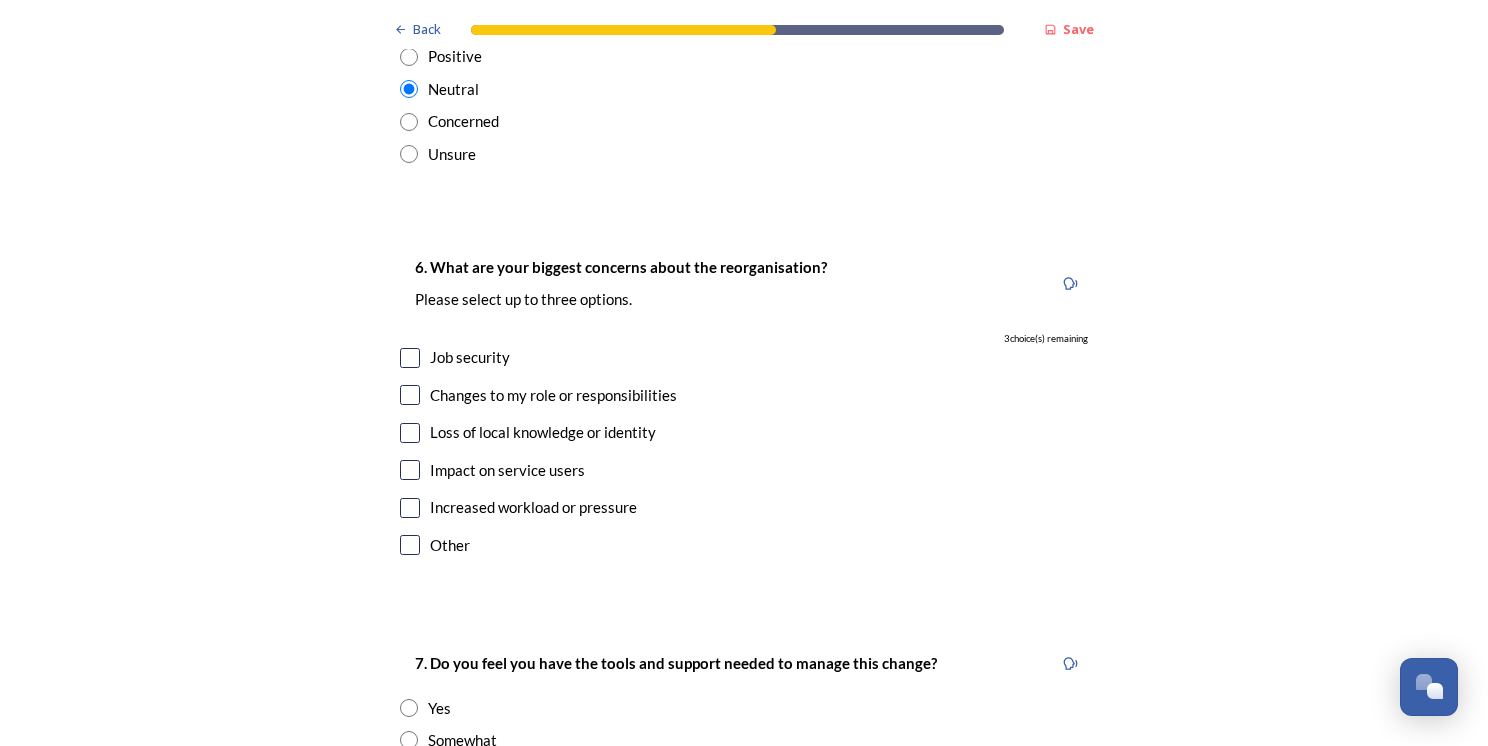 scroll, scrollTop: 3500, scrollLeft: 0, axis: vertical 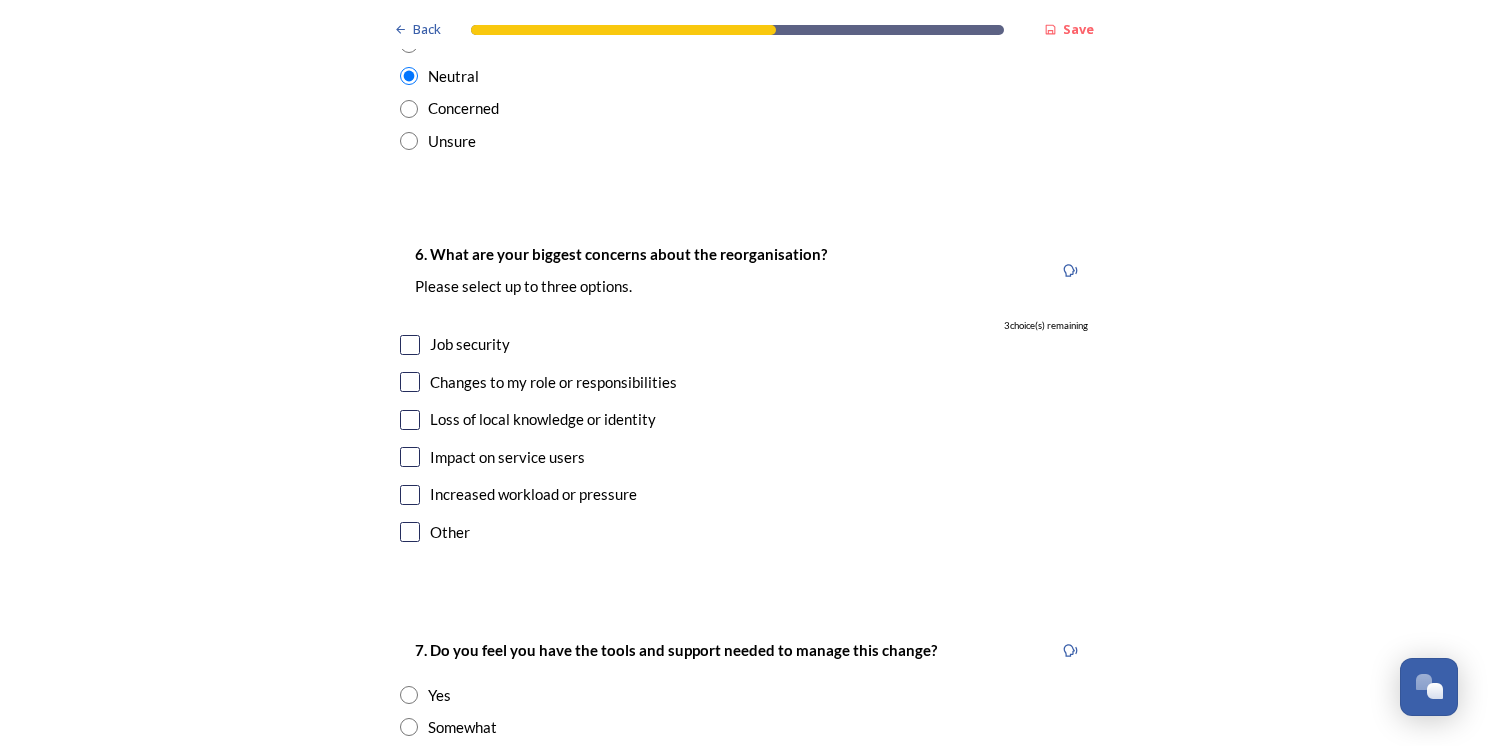 click at bounding box center (410, 345) 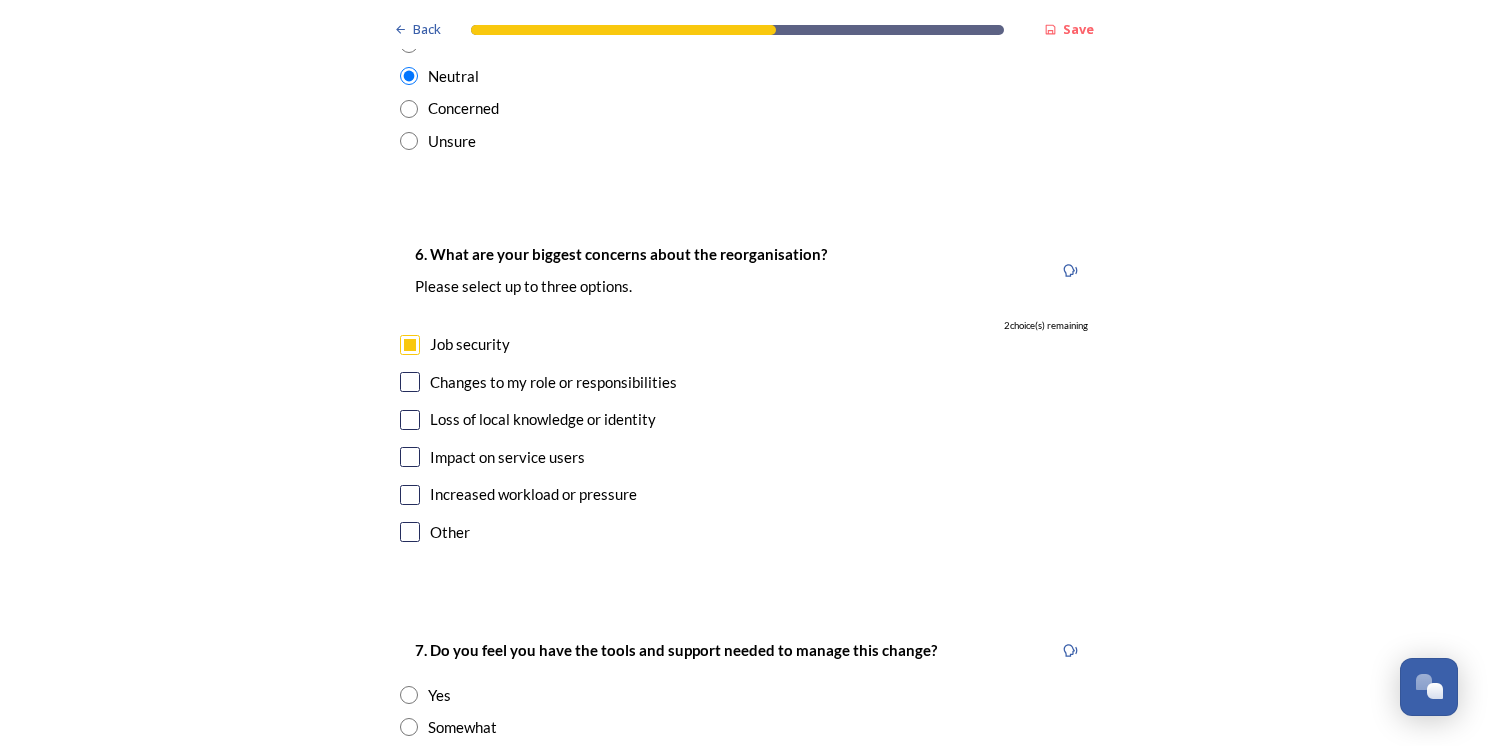 click at bounding box center [410, 420] 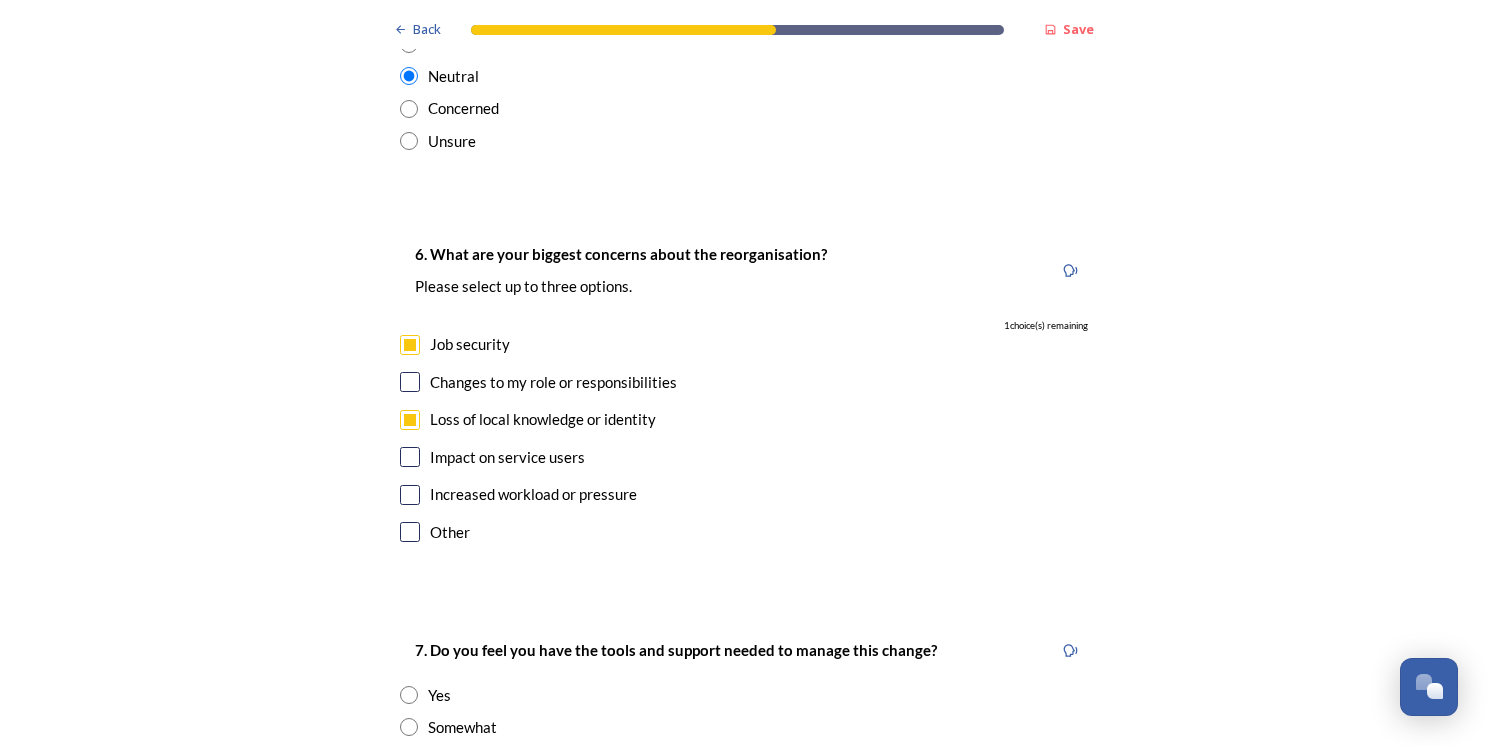 click at bounding box center [410, 382] 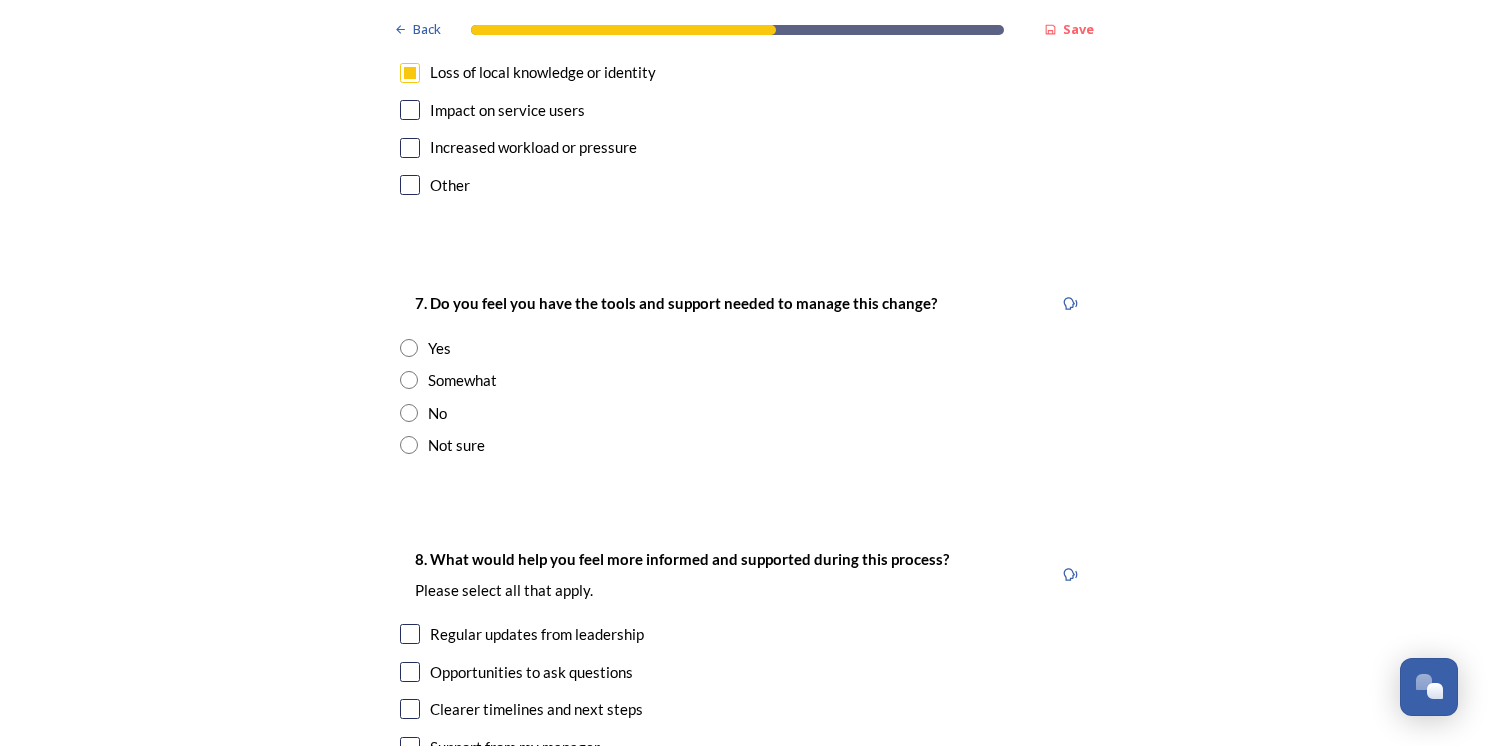 scroll, scrollTop: 3900, scrollLeft: 0, axis: vertical 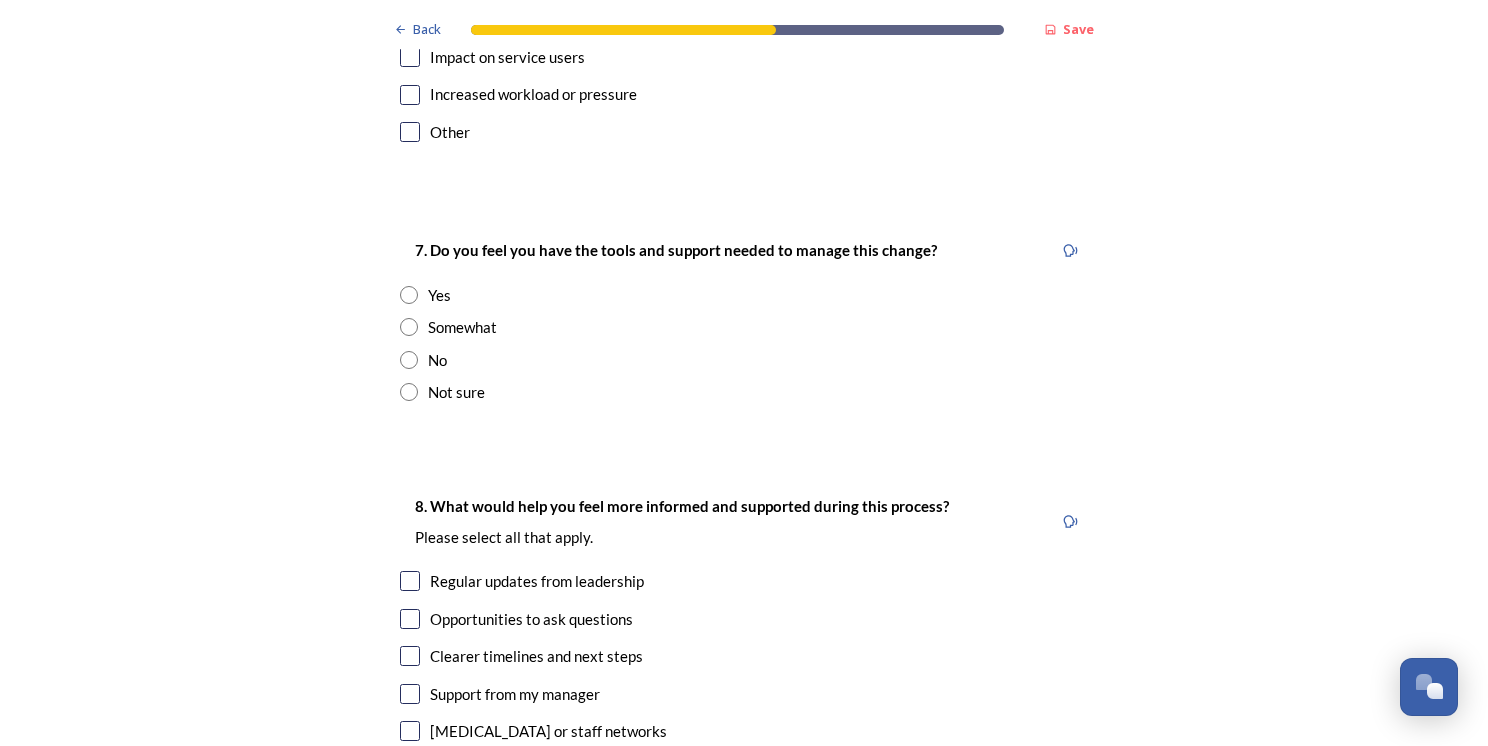 click at bounding box center (409, 327) 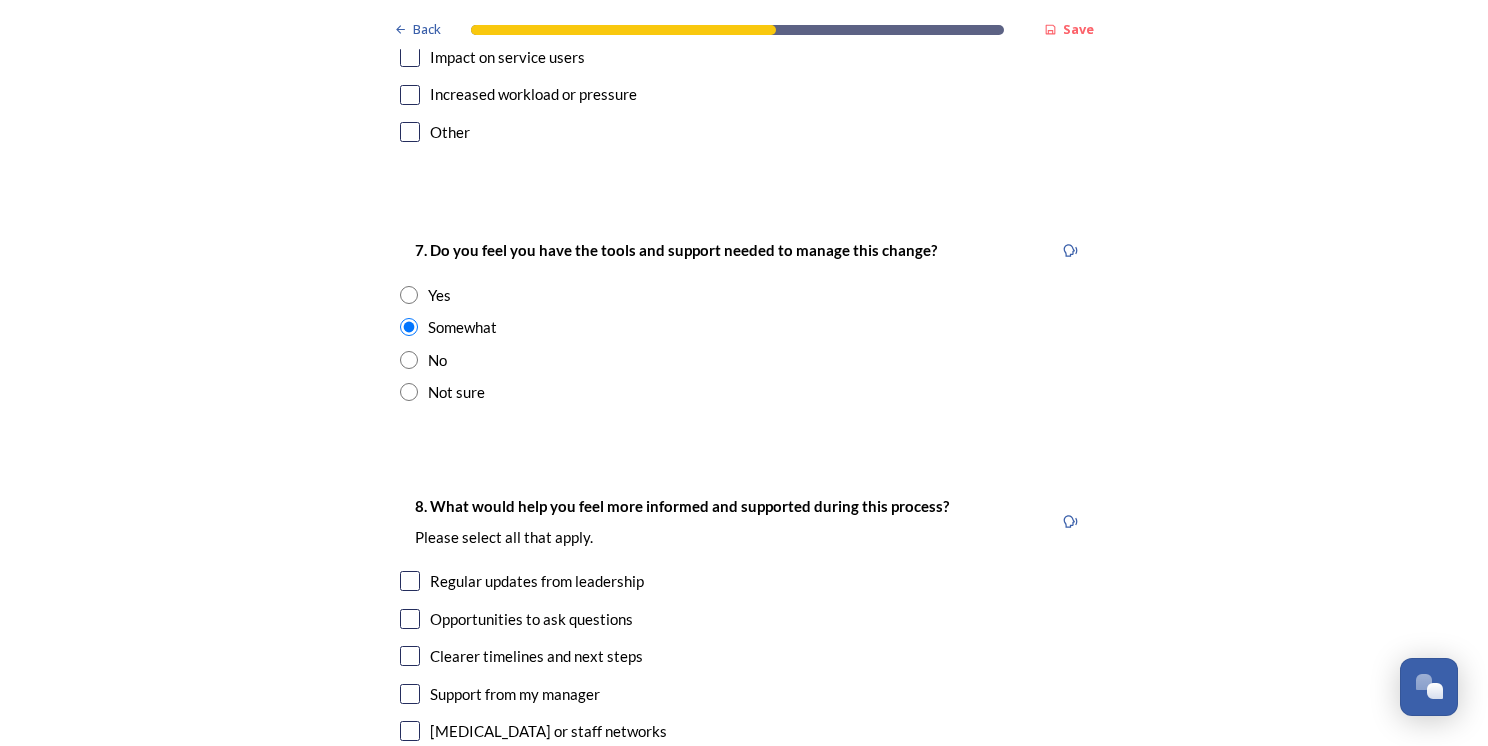 click at bounding box center [409, 392] 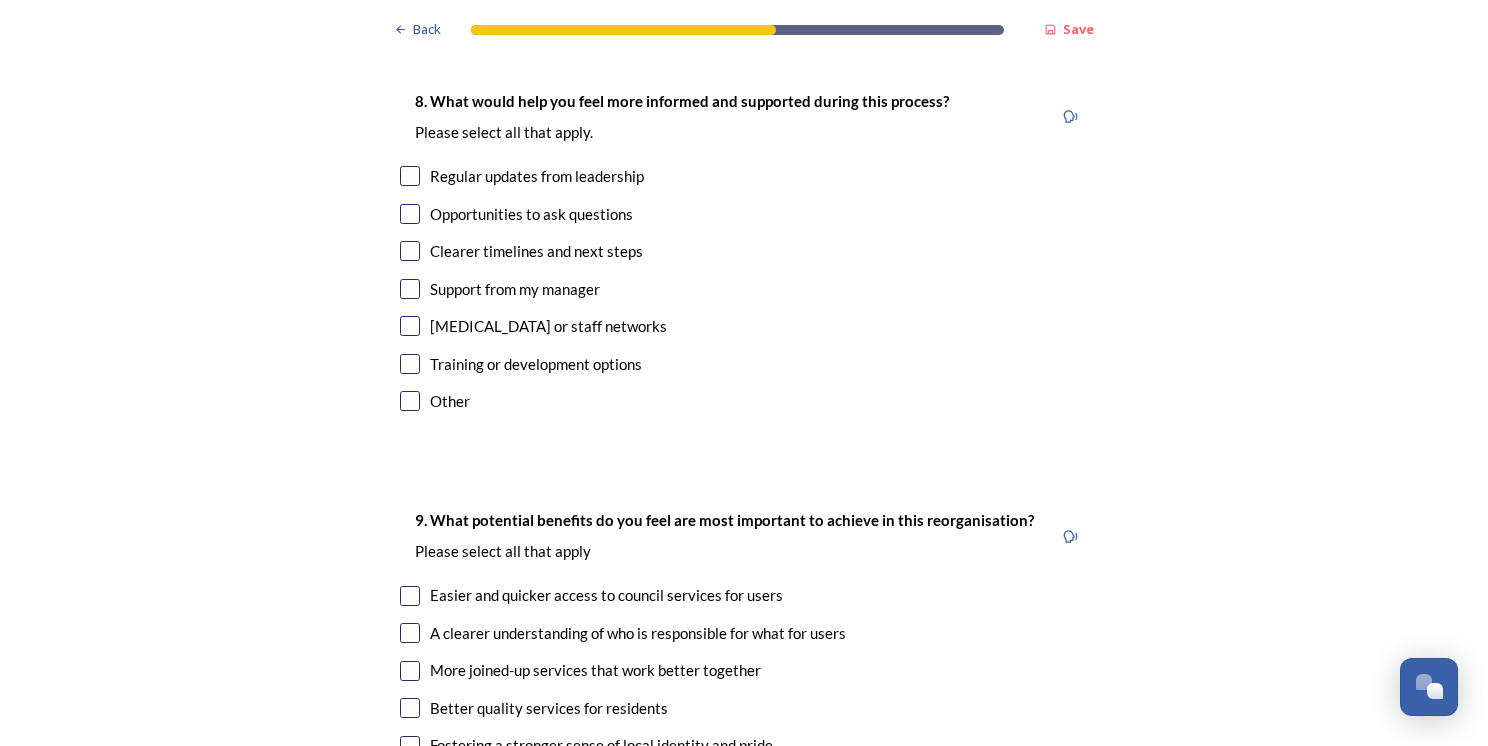 scroll, scrollTop: 4100, scrollLeft: 0, axis: vertical 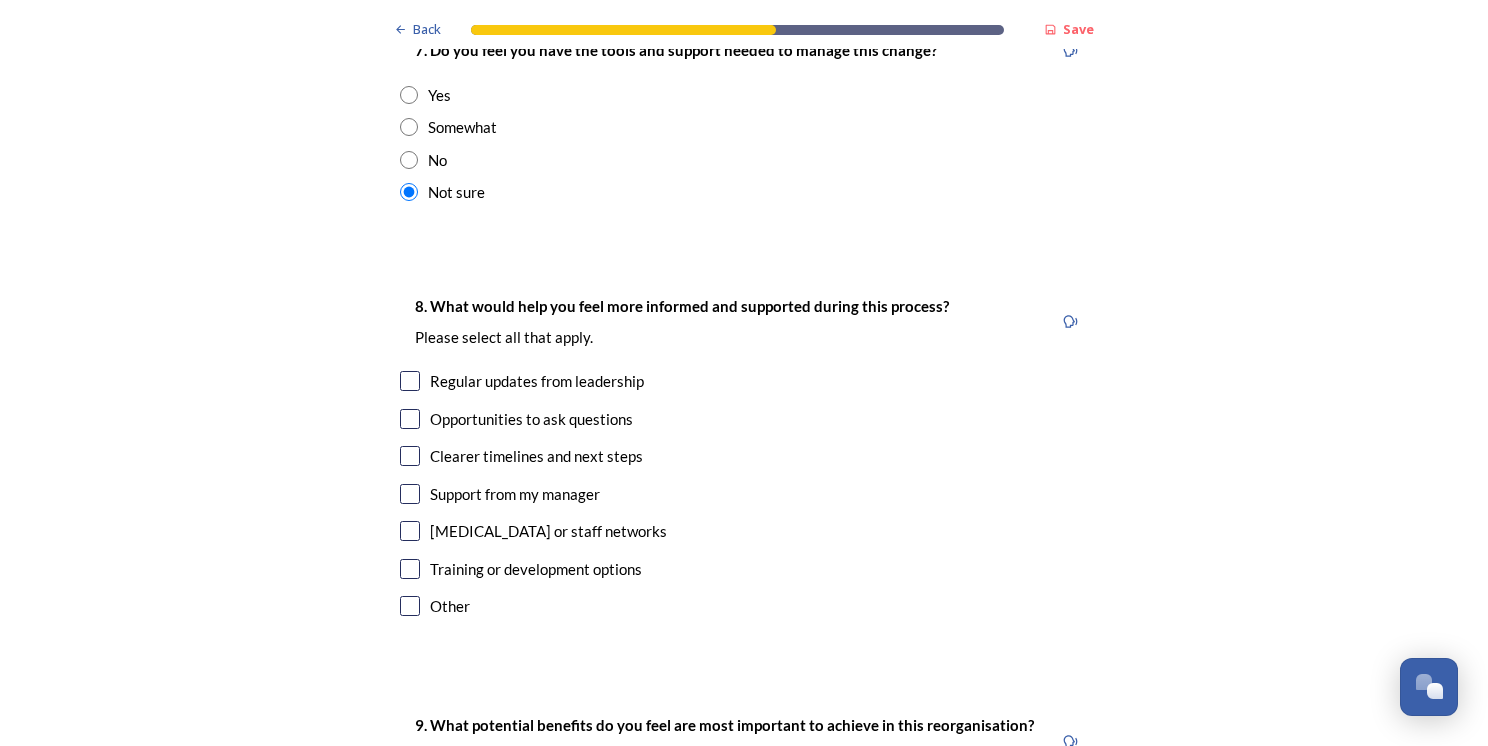 click at bounding box center [410, 456] 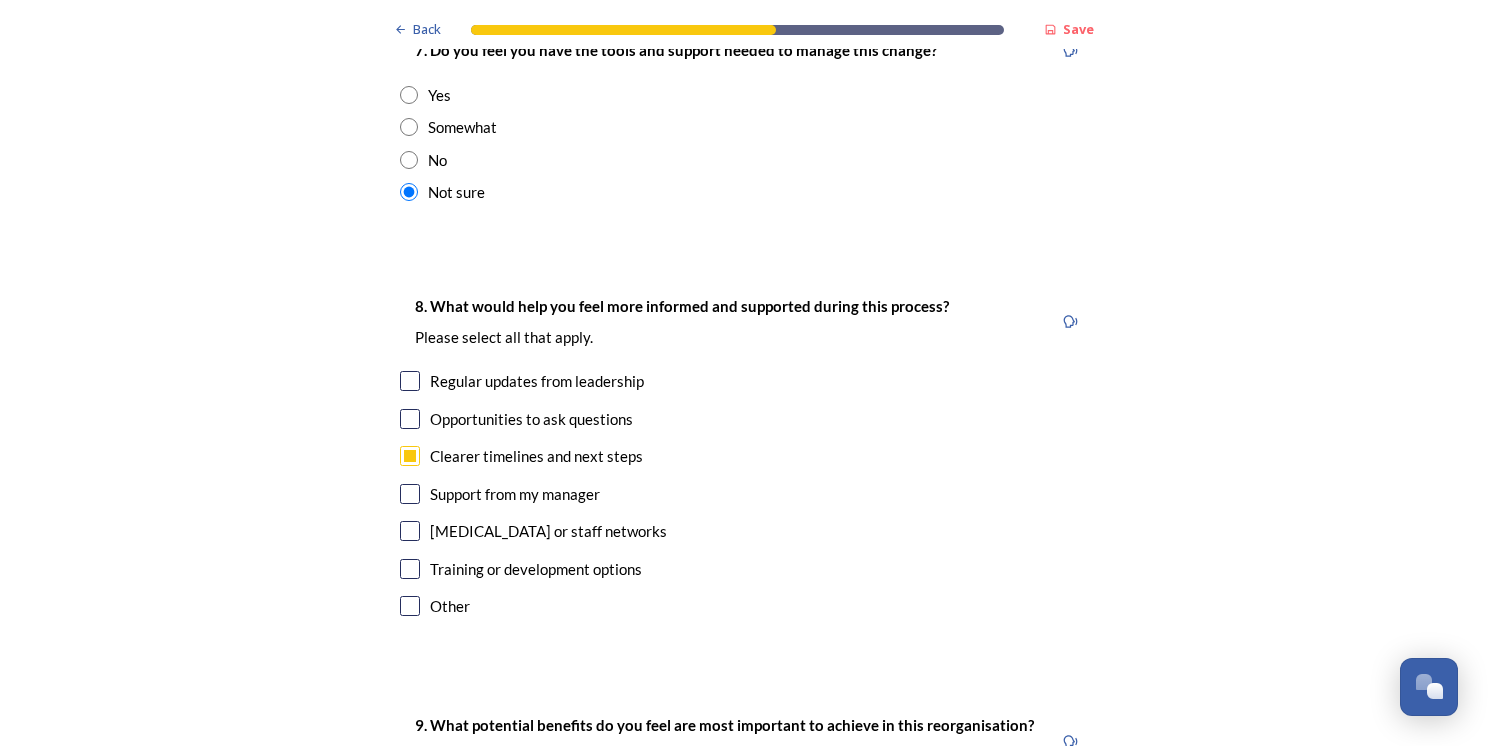 click at bounding box center (410, 606) 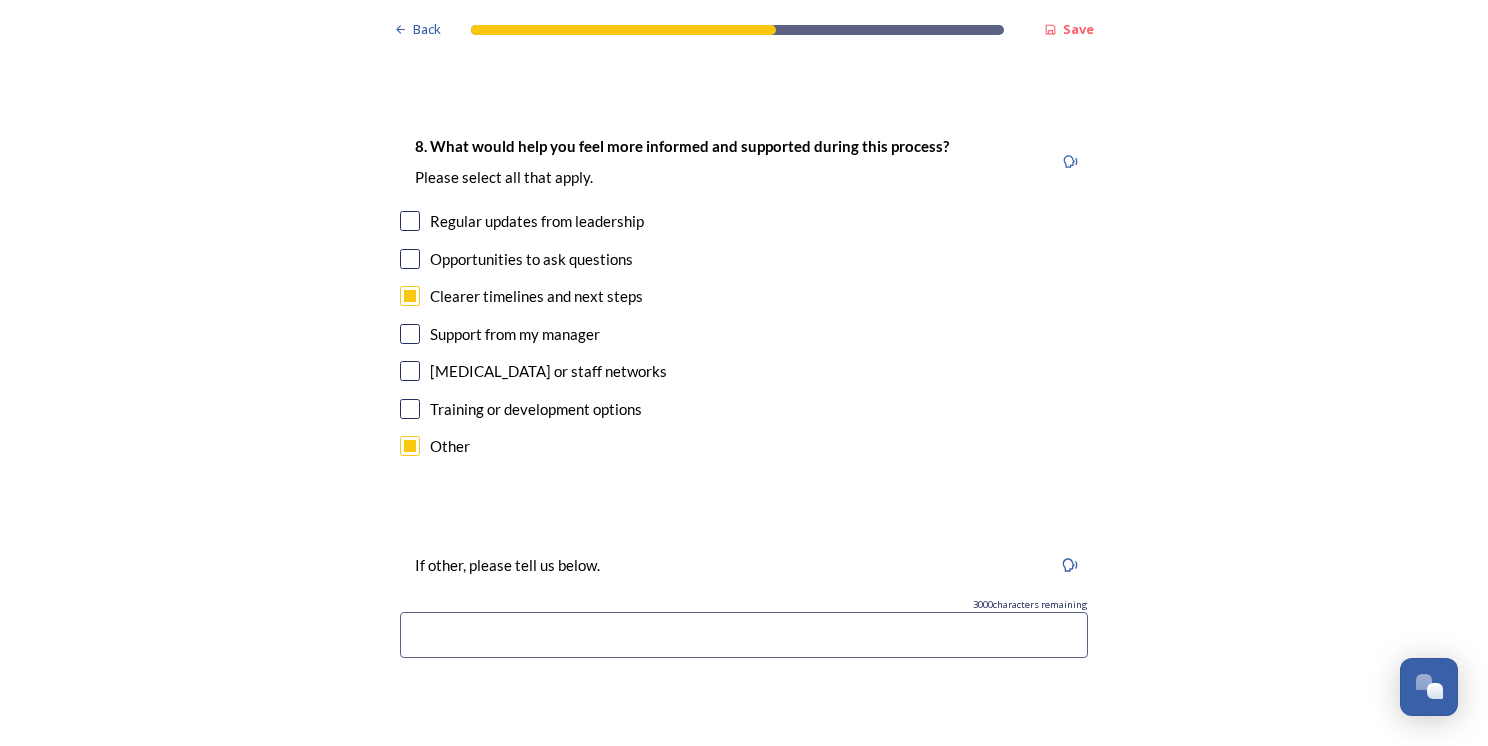 scroll, scrollTop: 4300, scrollLeft: 0, axis: vertical 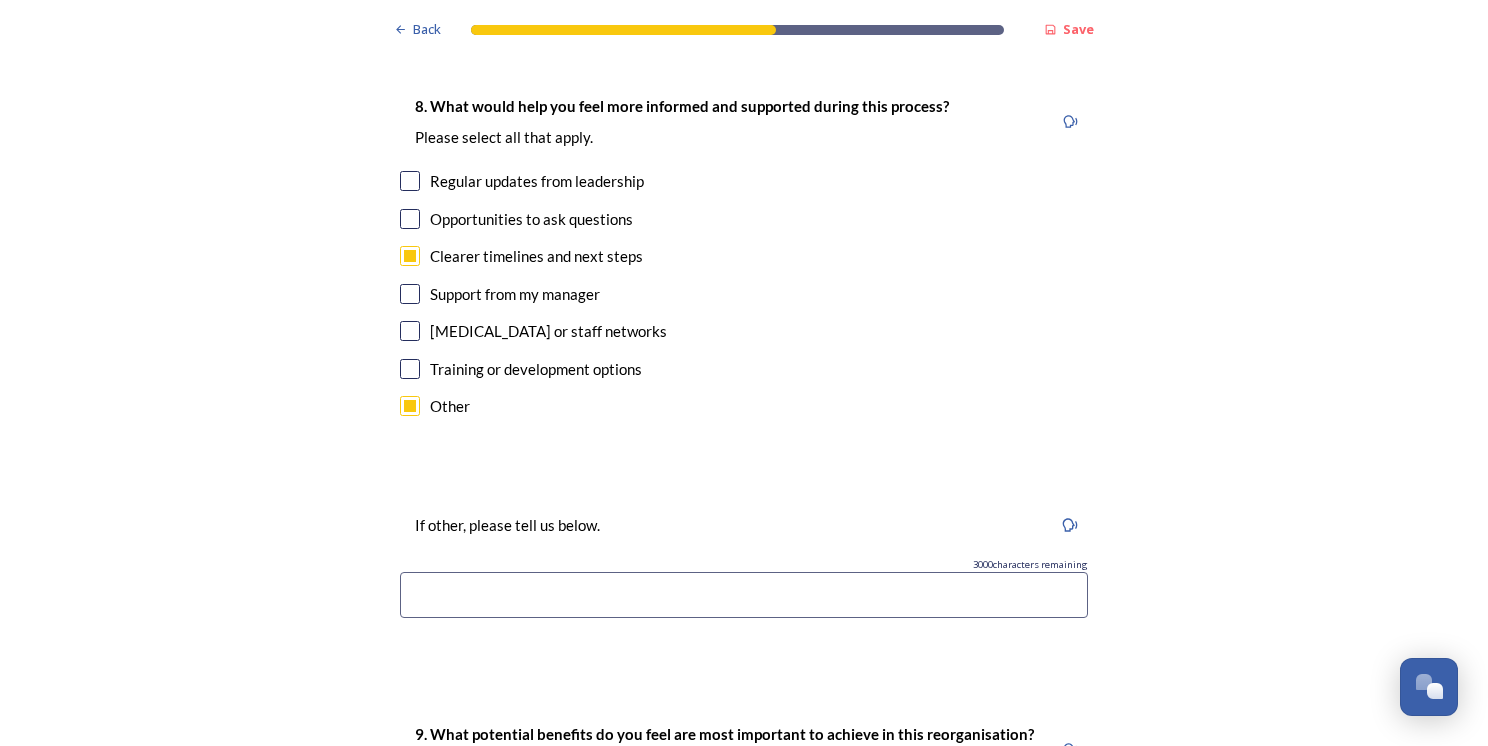click at bounding box center (744, 595) 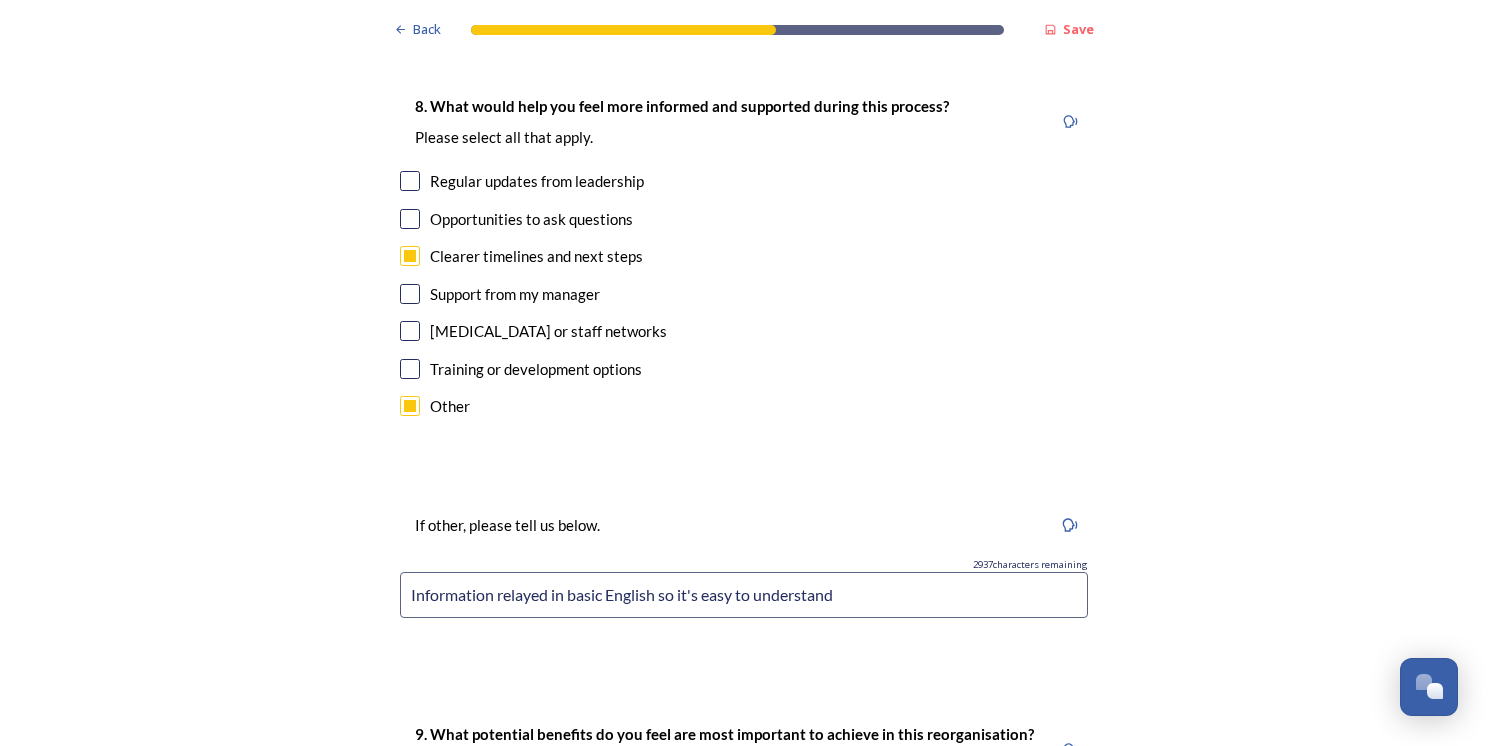 type on "Information relayed in basic English so it's easy to understand" 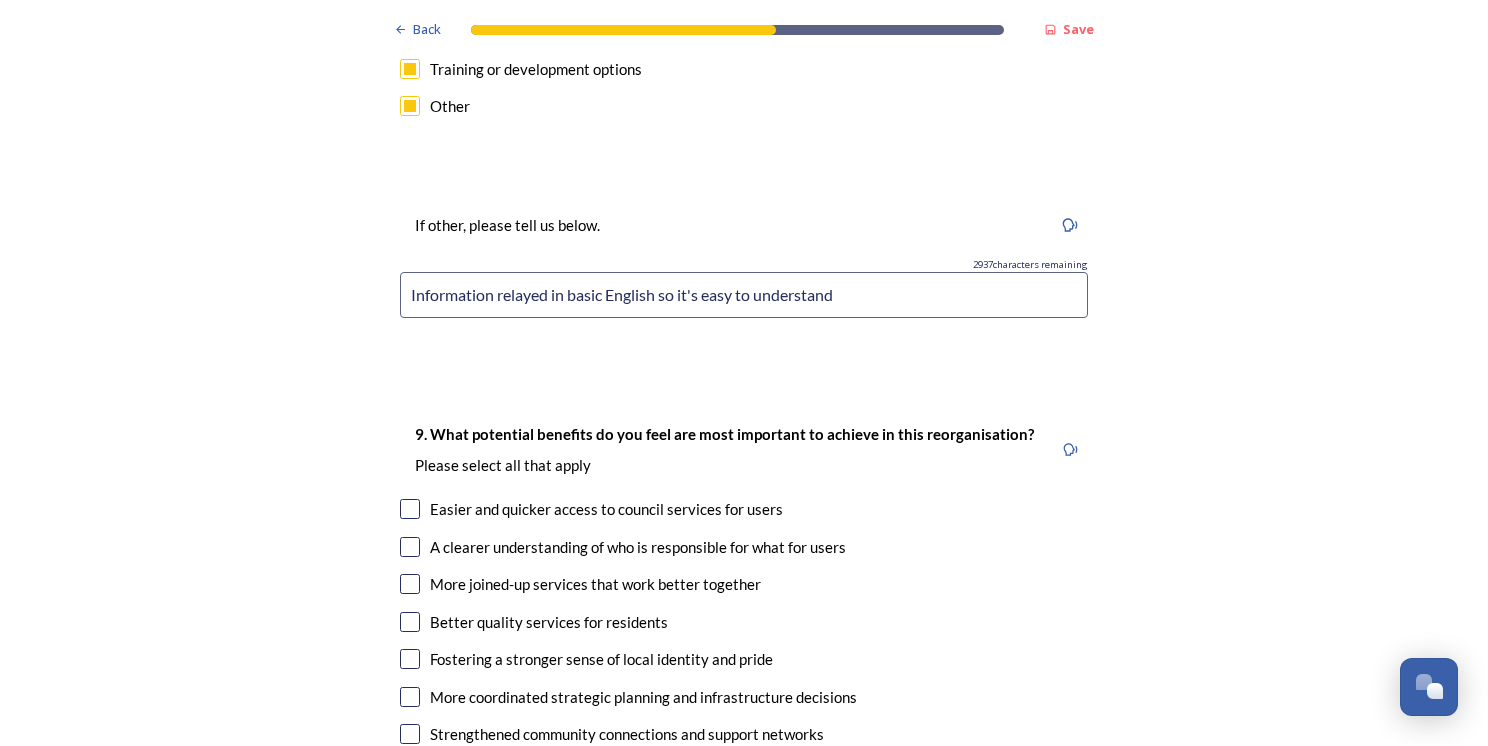 scroll, scrollTop: 4800, scrollLeft: 0, axis: vertical 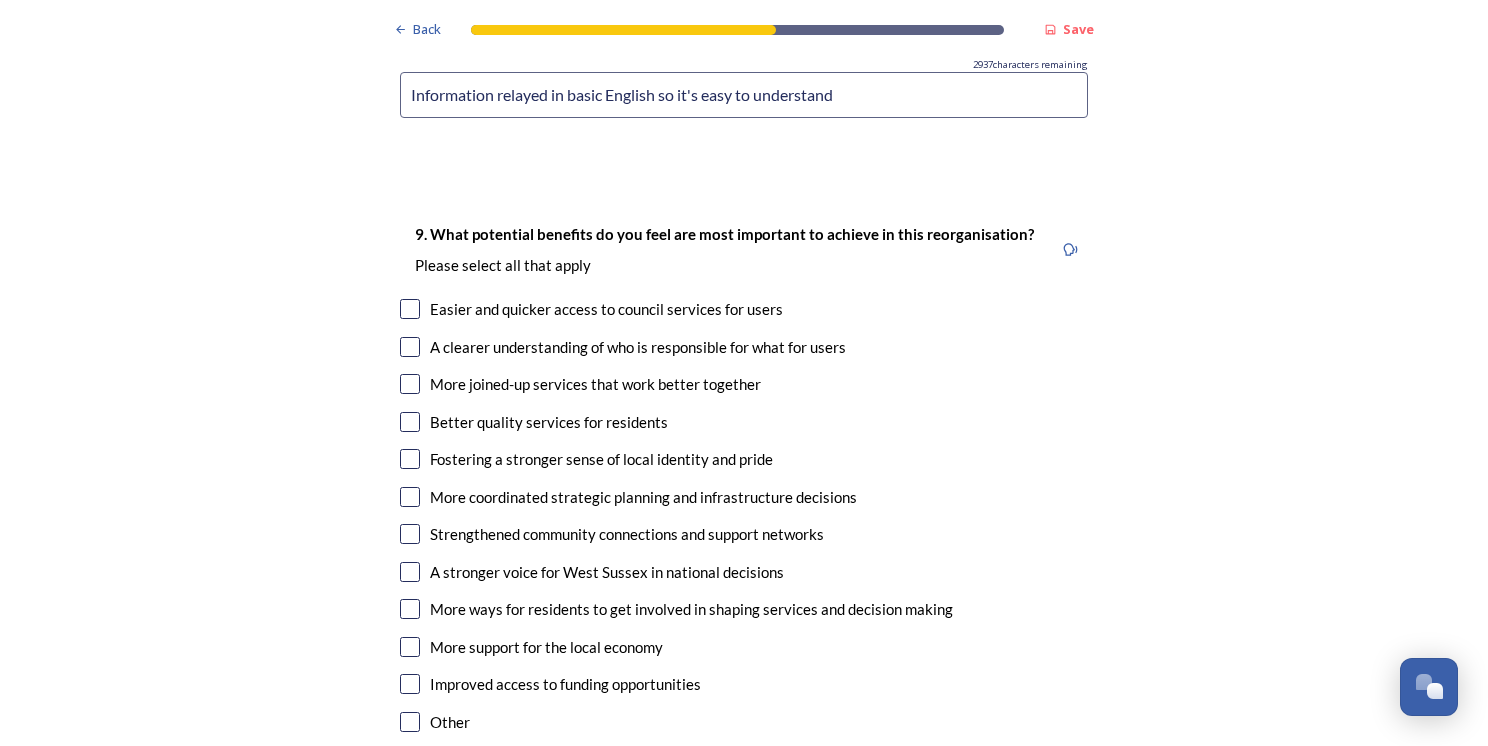 click at bounding box center [410, 309] 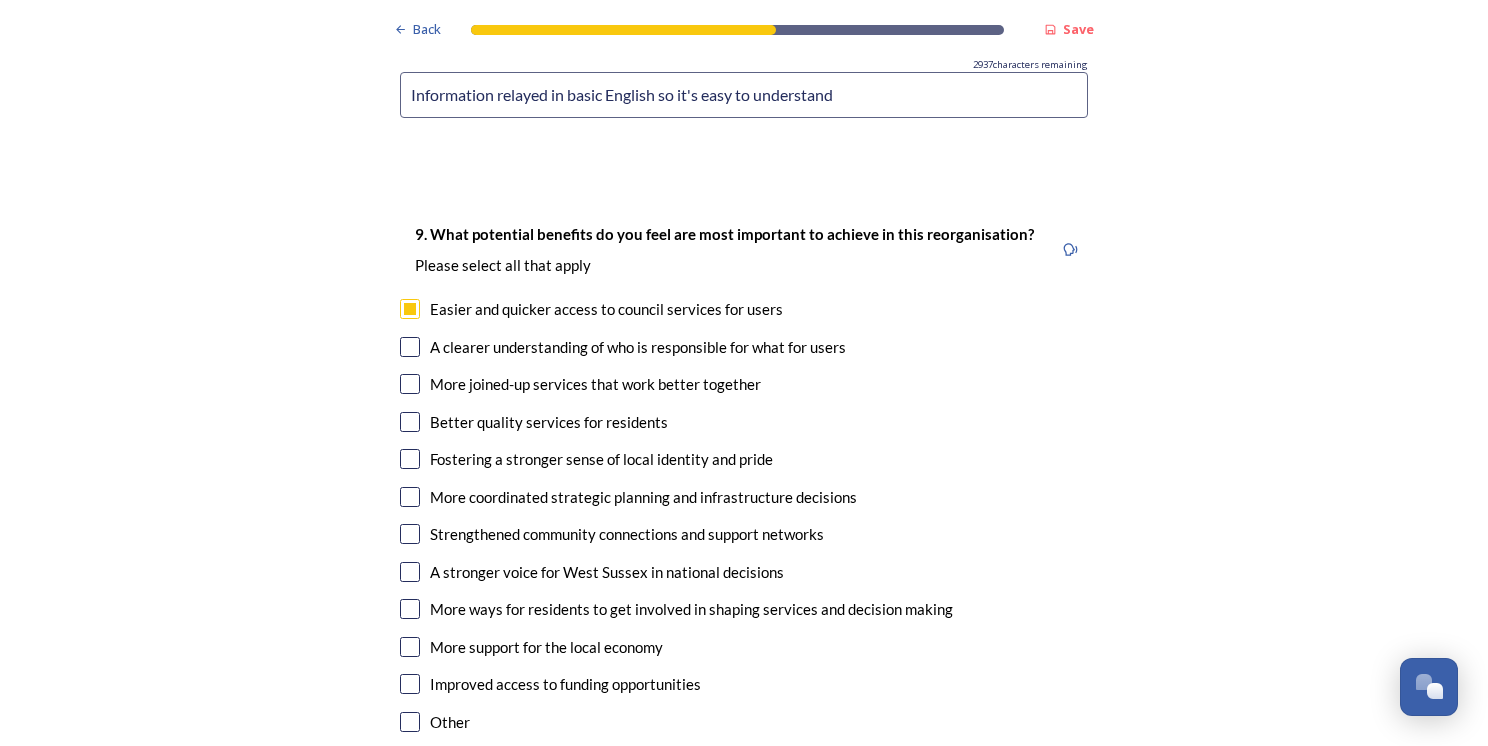 click at bounding box center [410, 347] 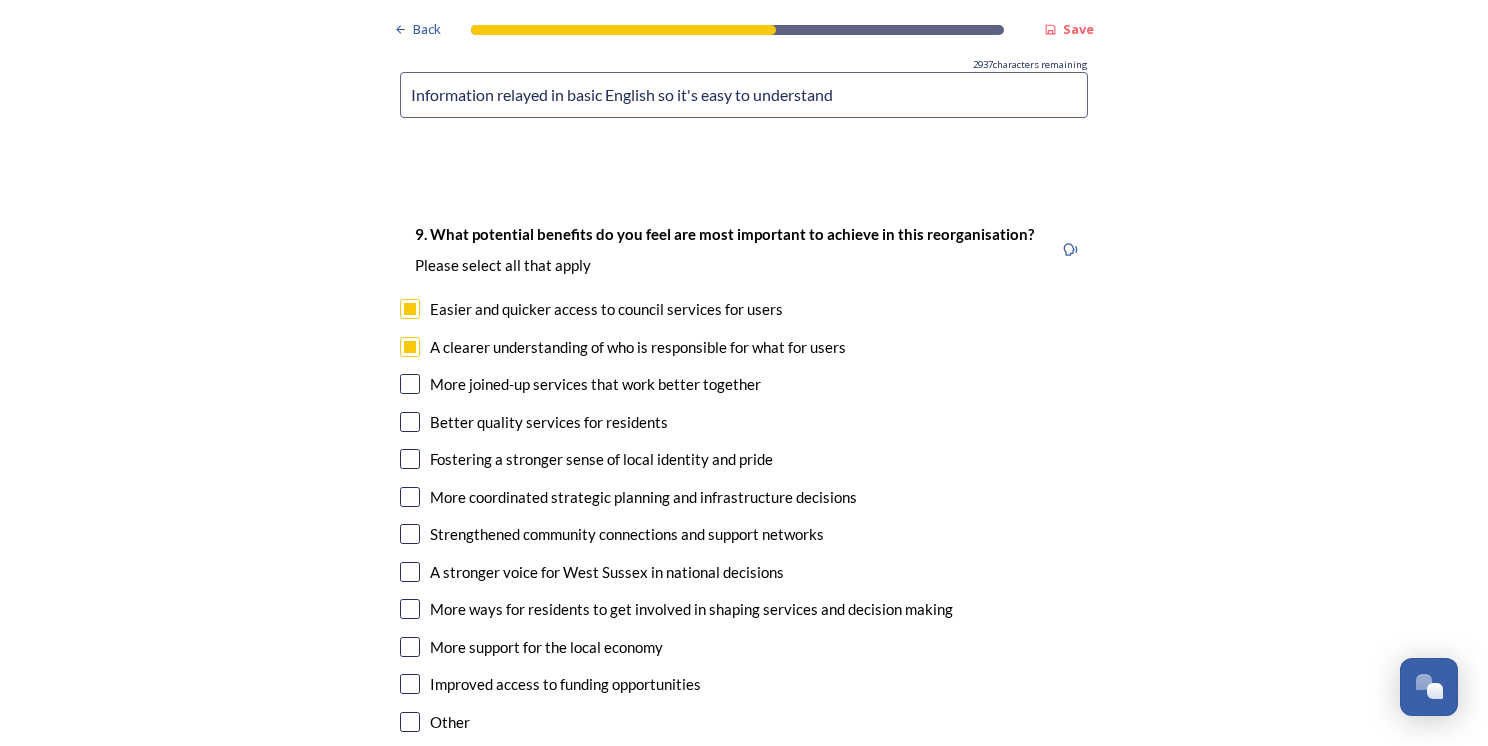 click at bounding box center (410, 384) 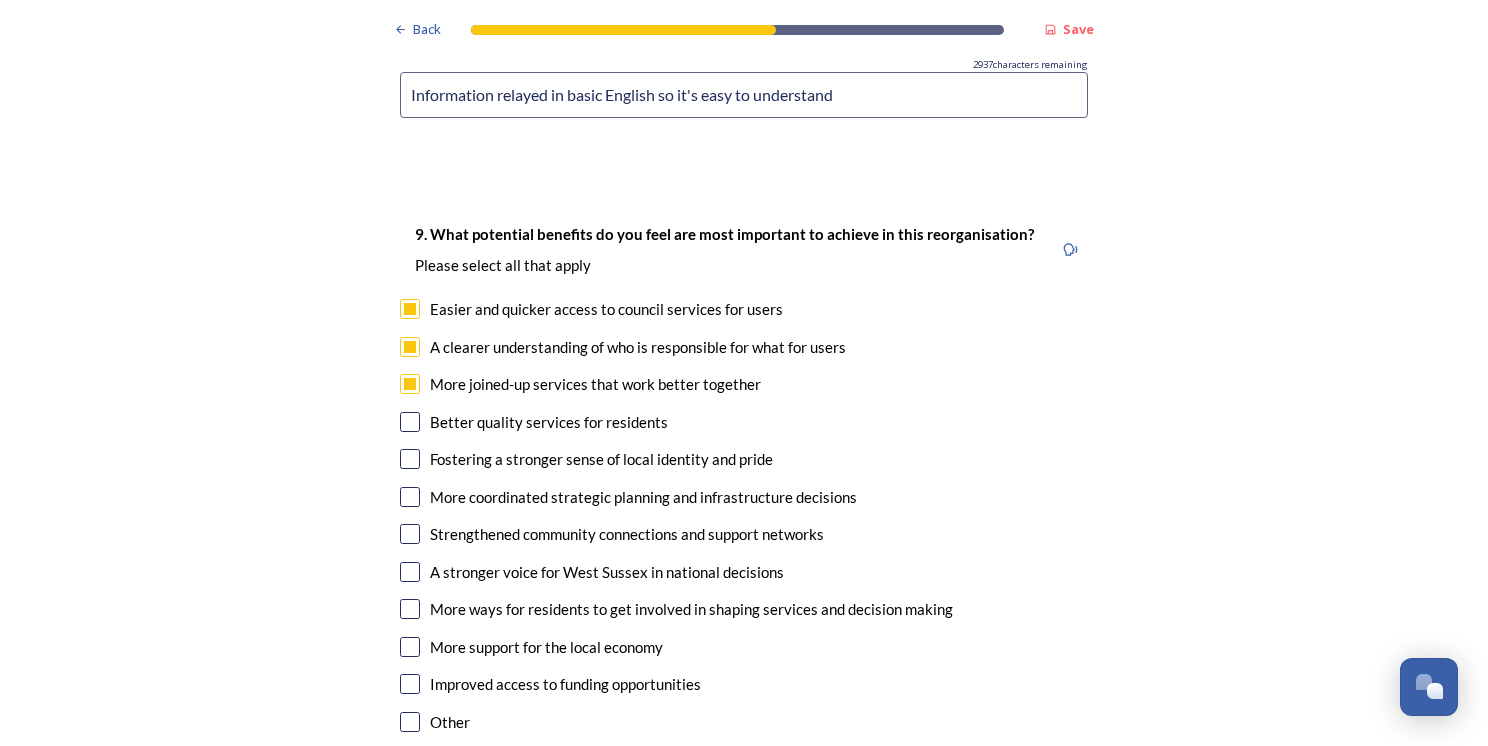 click at bounding box center [410, 422] 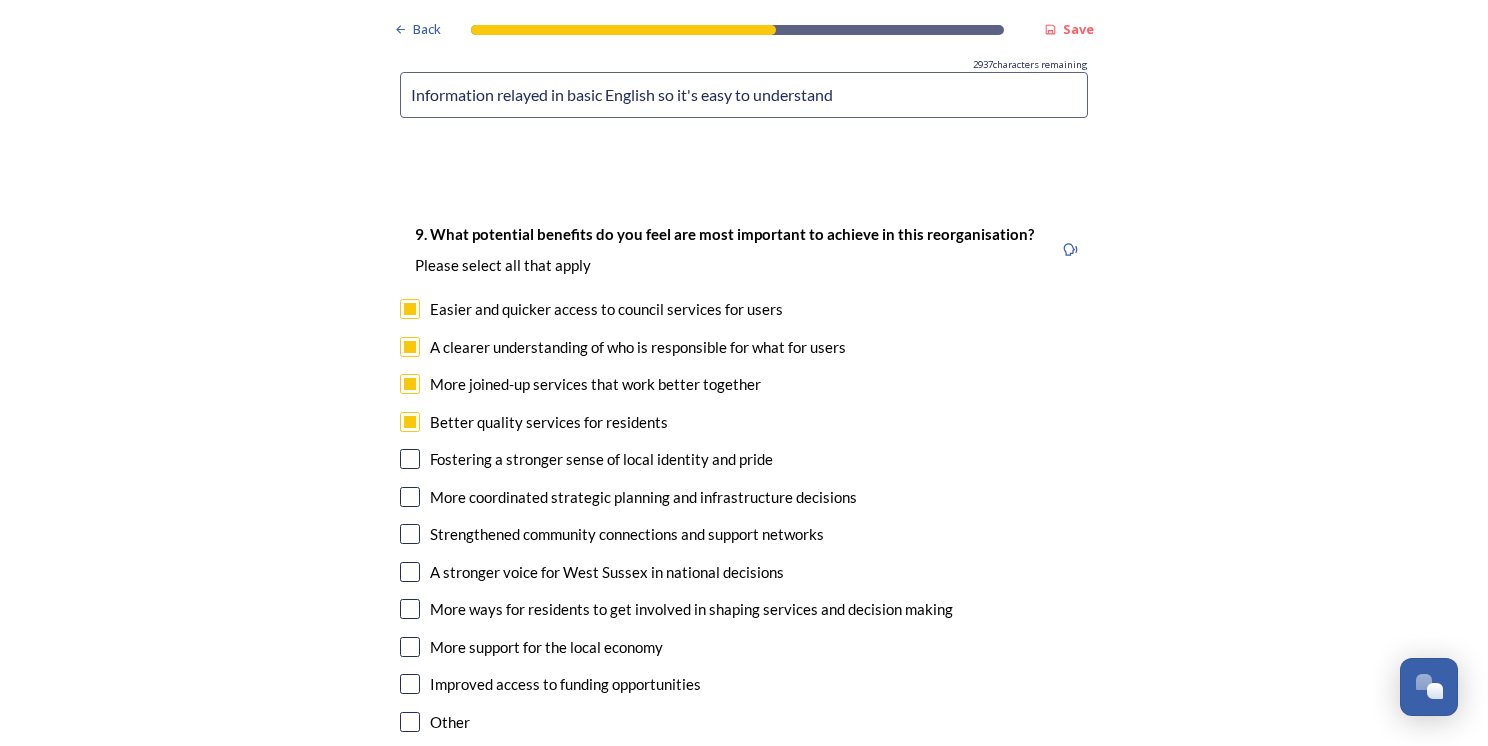 click on "Fostering a stronger sense of local identity and pride" at bounding box center [744, 459] 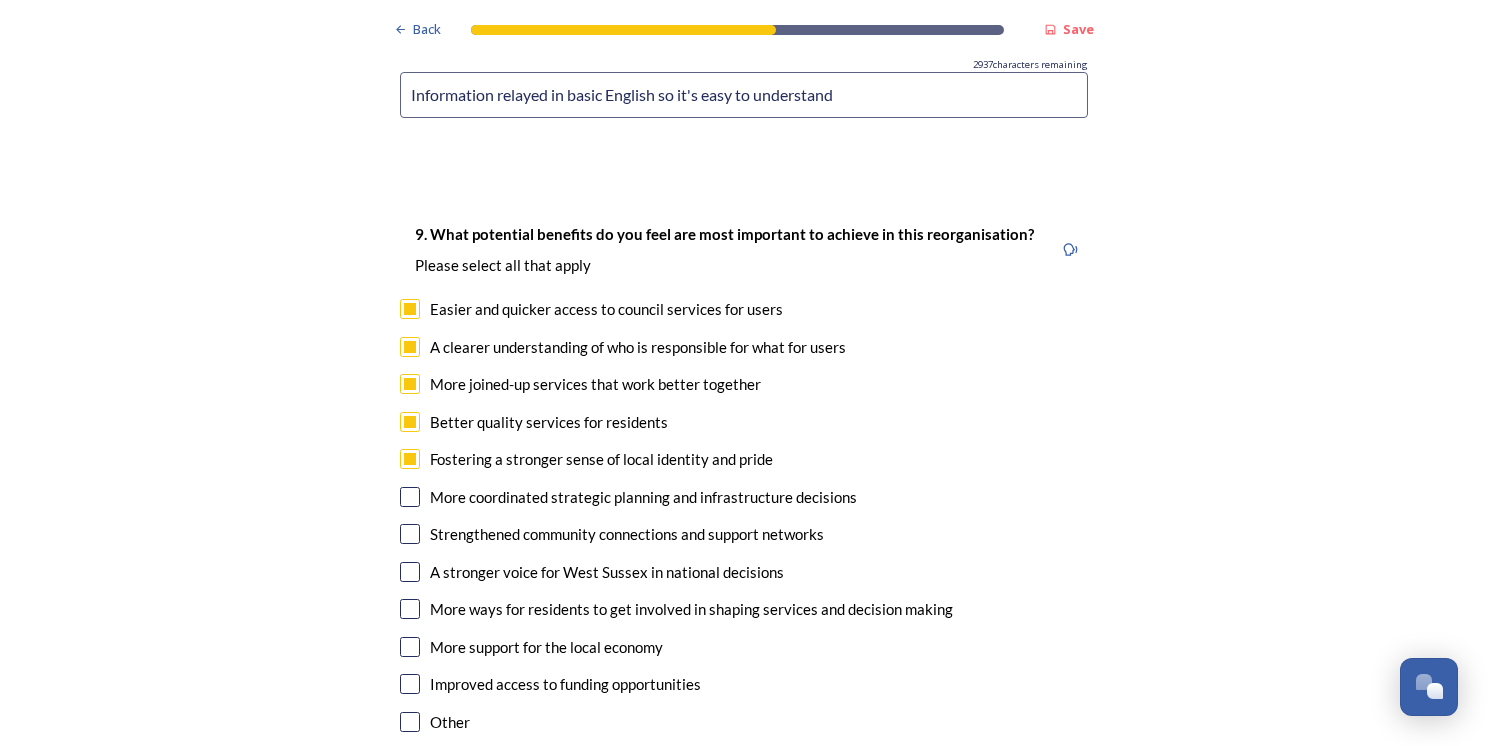 checkbox on "true" 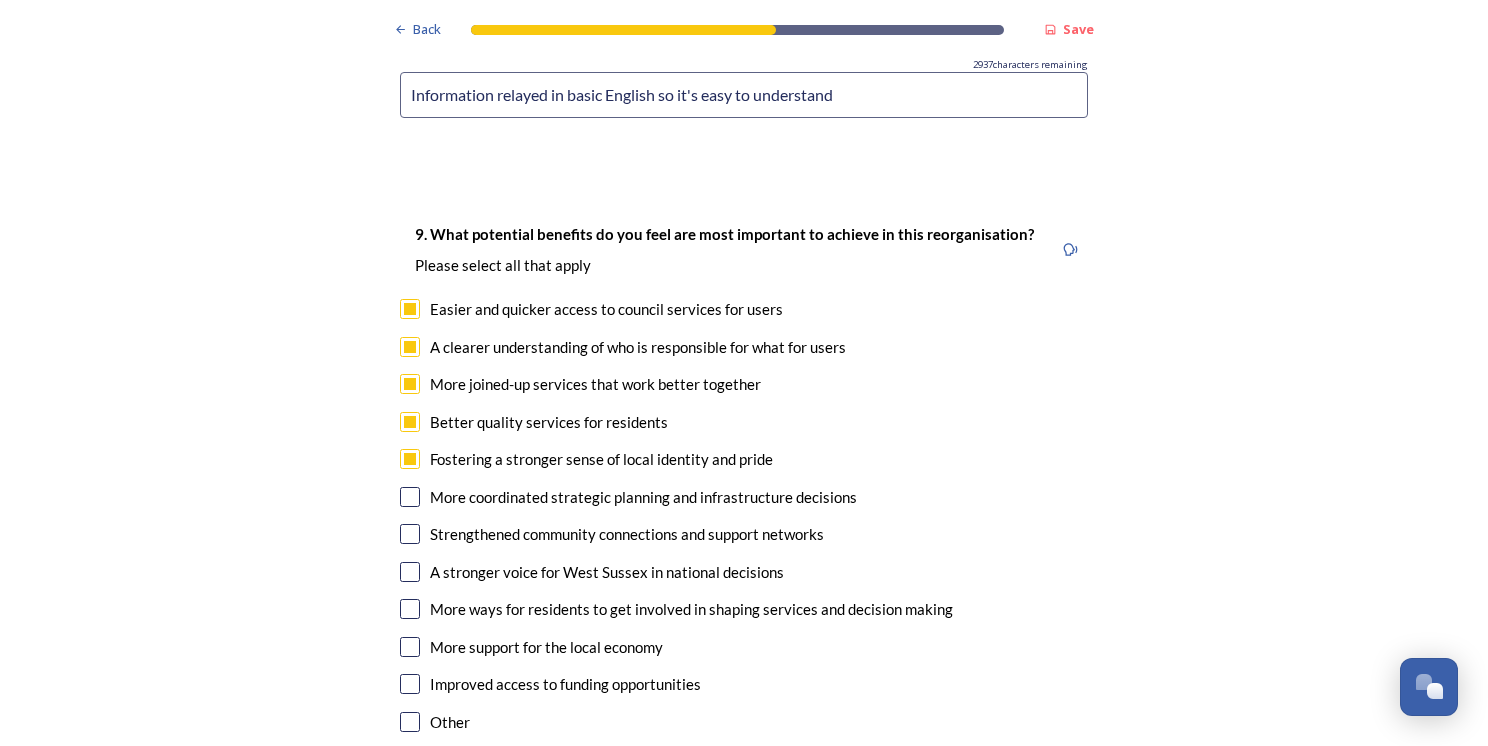 click at bounding box center [410, 497] 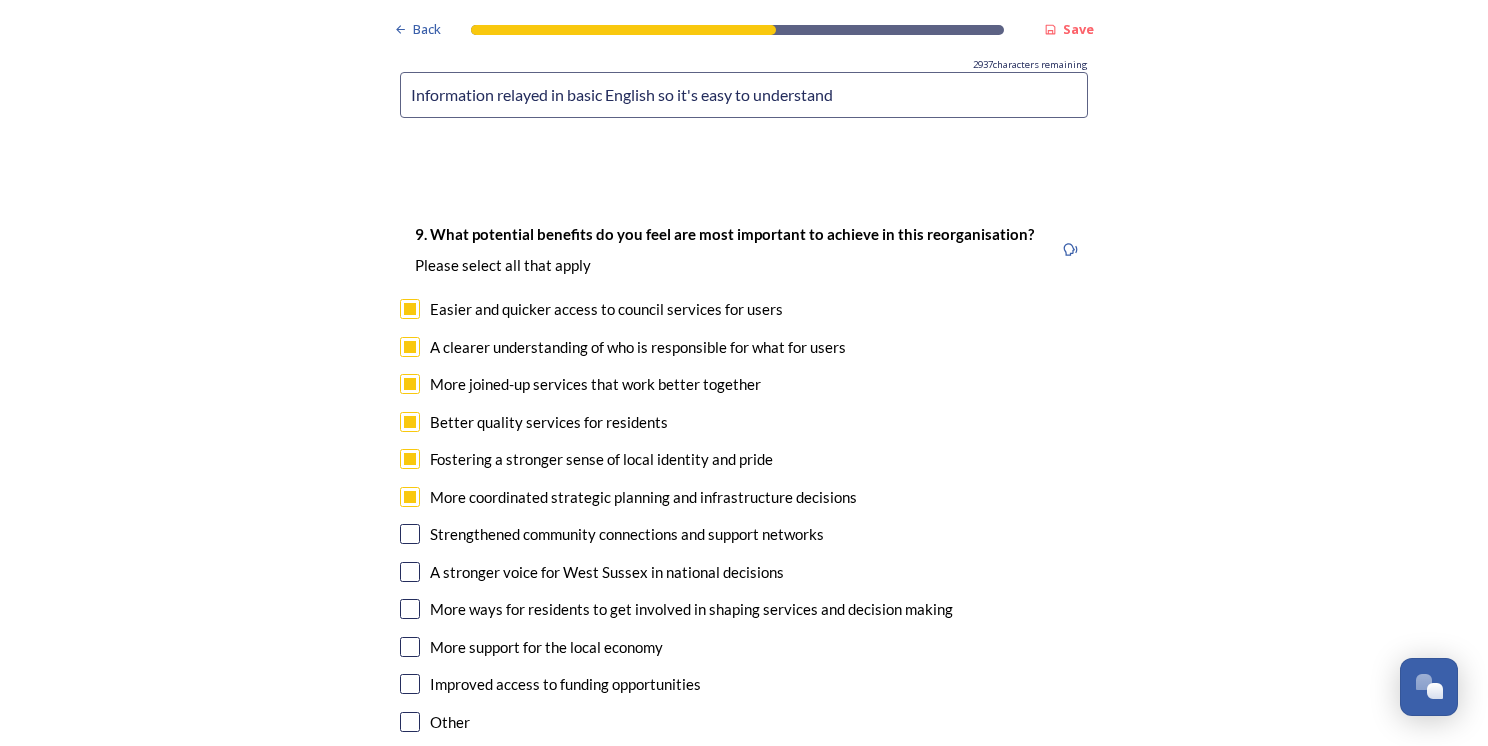 click at bounding box center (410, 534) 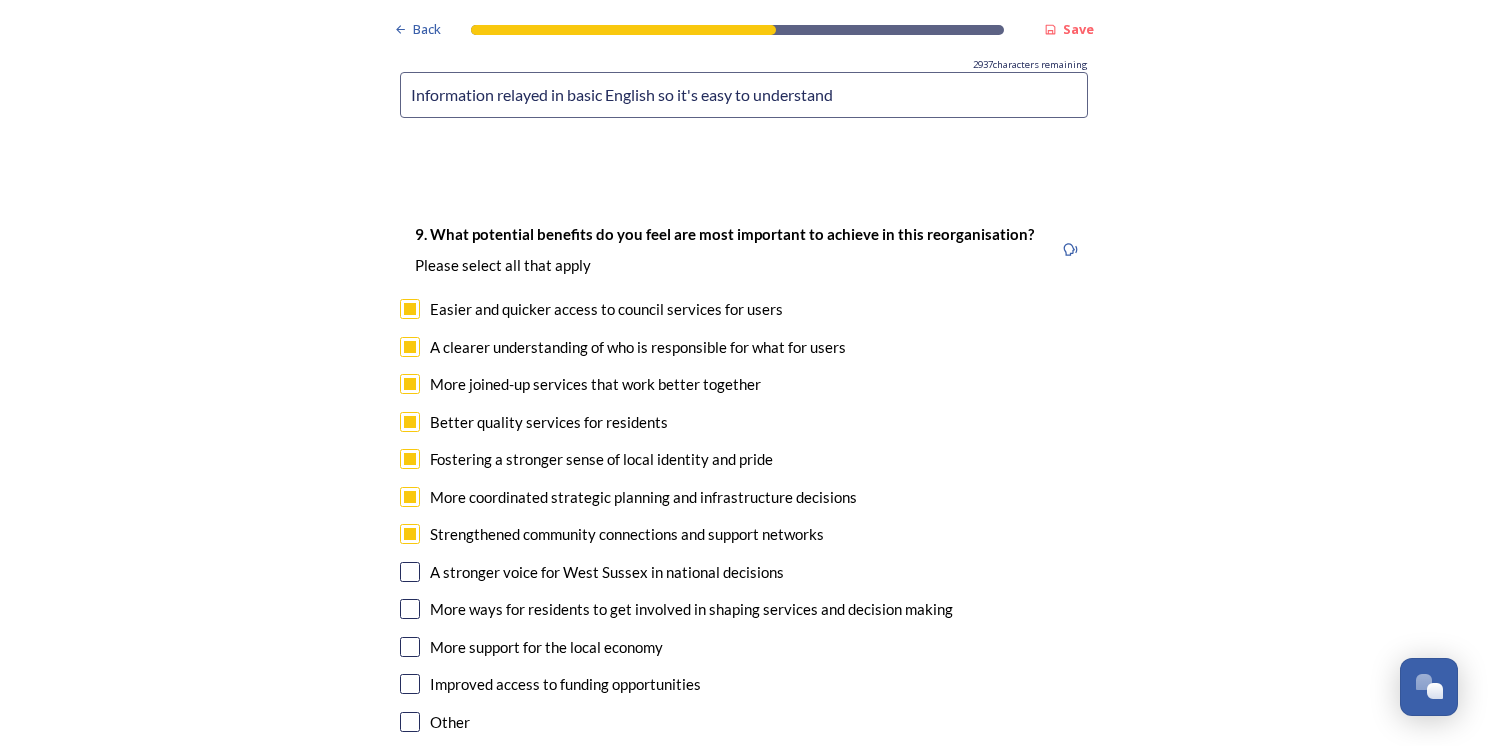 click at bounding box center (410, 572) 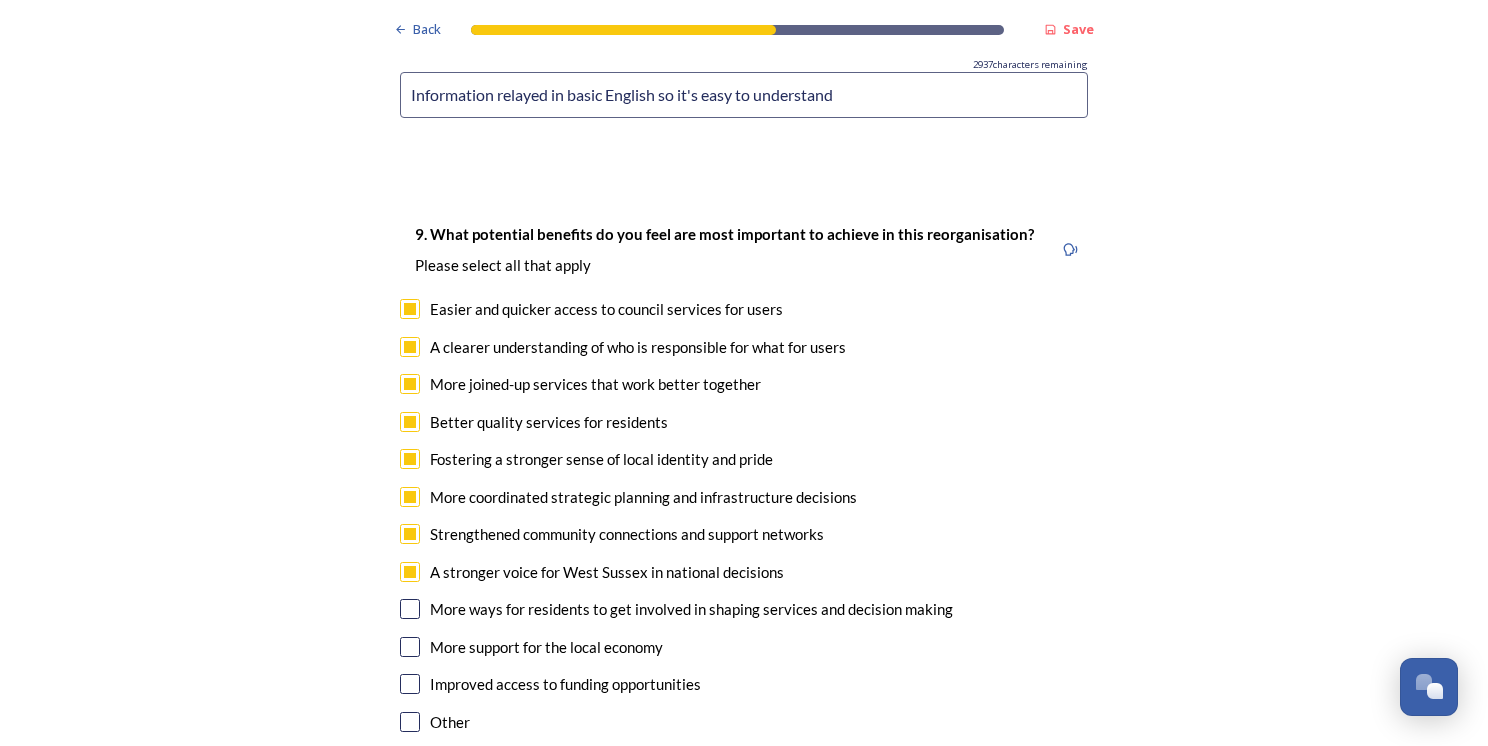 click at bounding box center [410, 609] 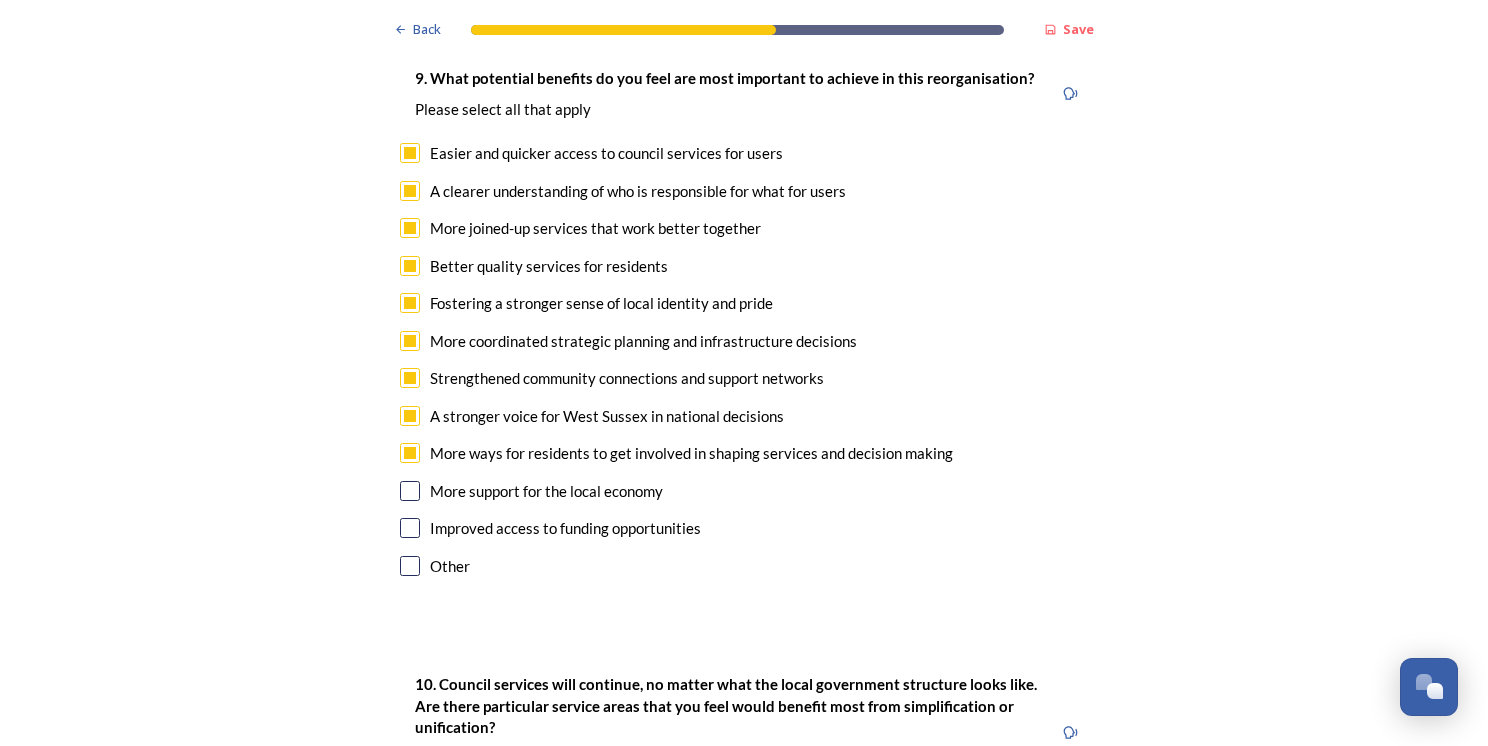 scroll, scrollTop: 5100, scrollLeft: 0, axis: vertical 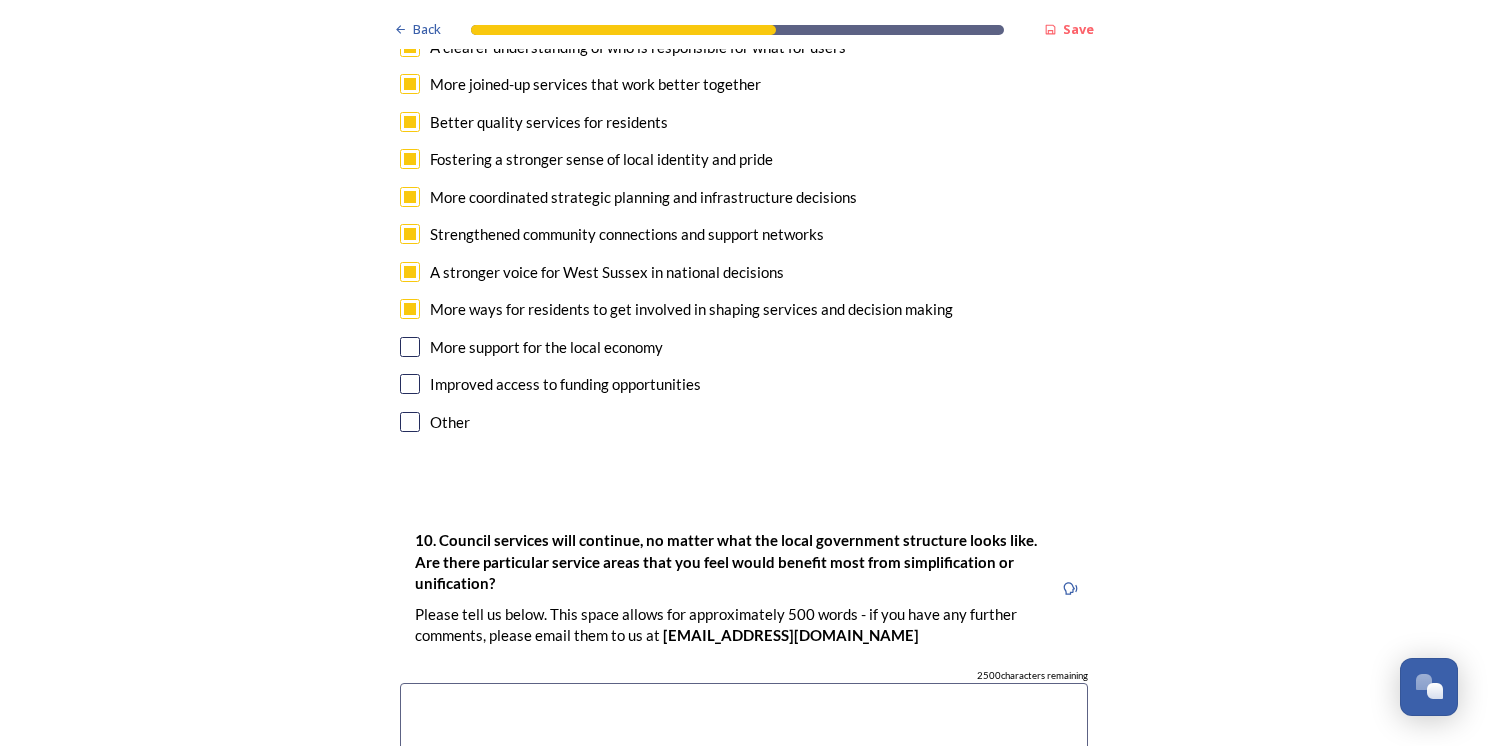 click at bounding box center [410, 347] 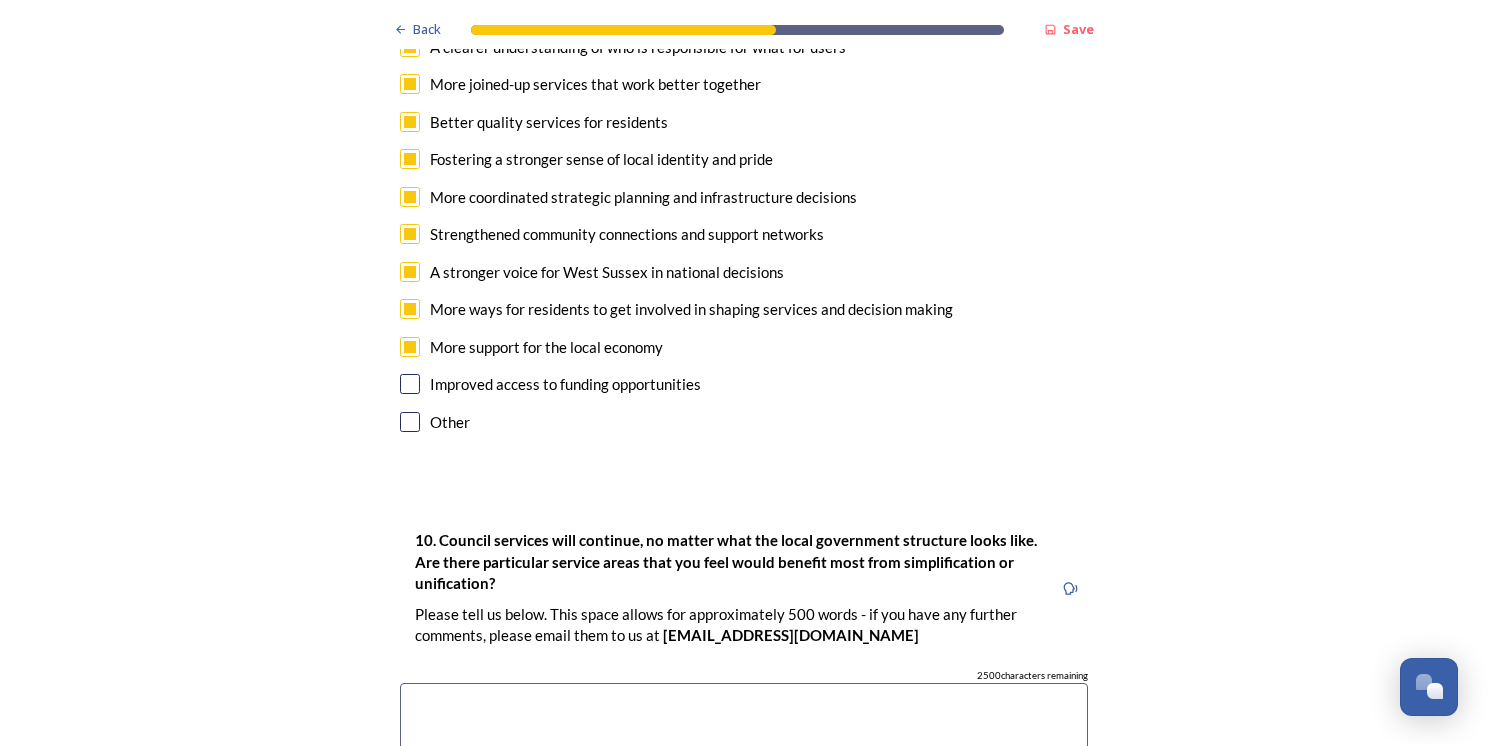 click at bounding box center (410, 384) 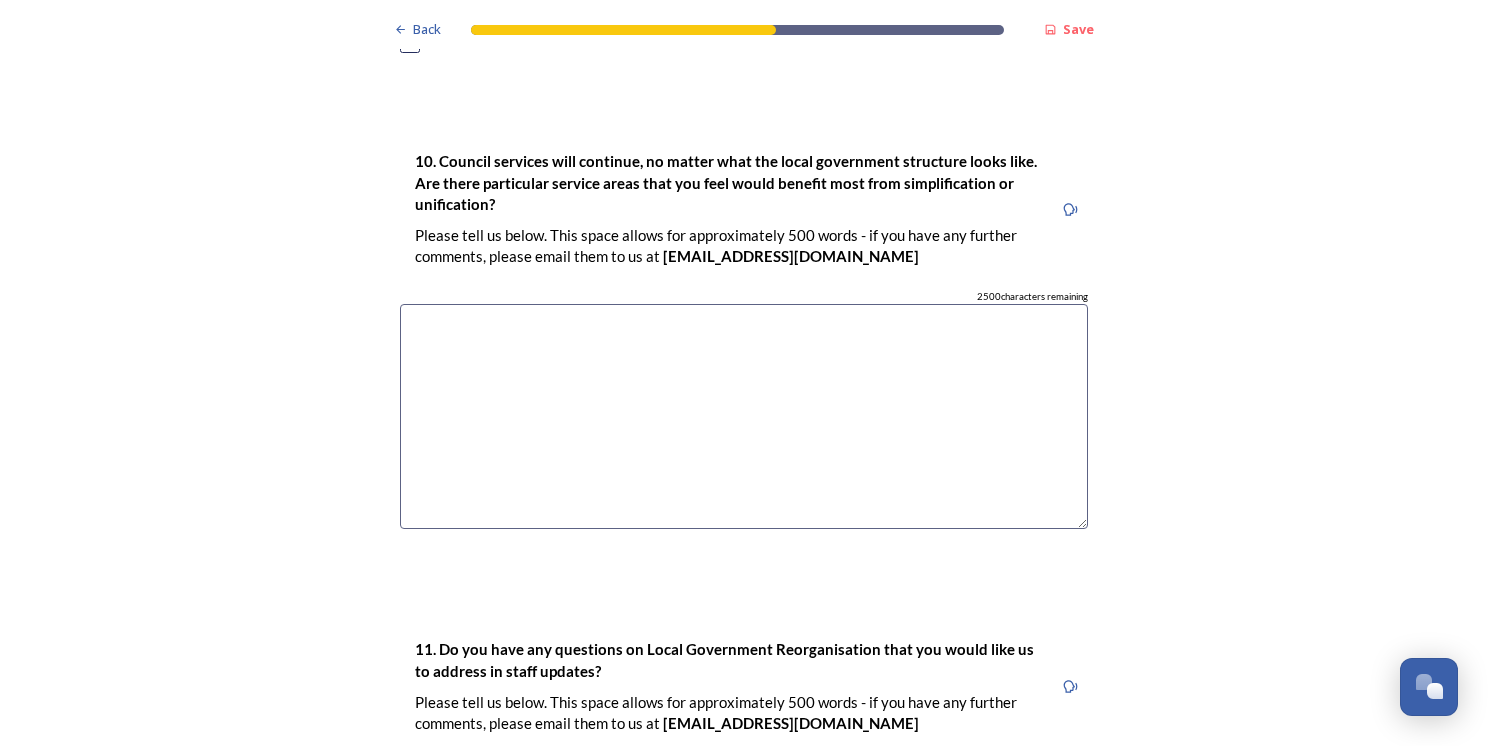 scroll, scrollTop: 5500, scrollLeft: 0, axis: vertical 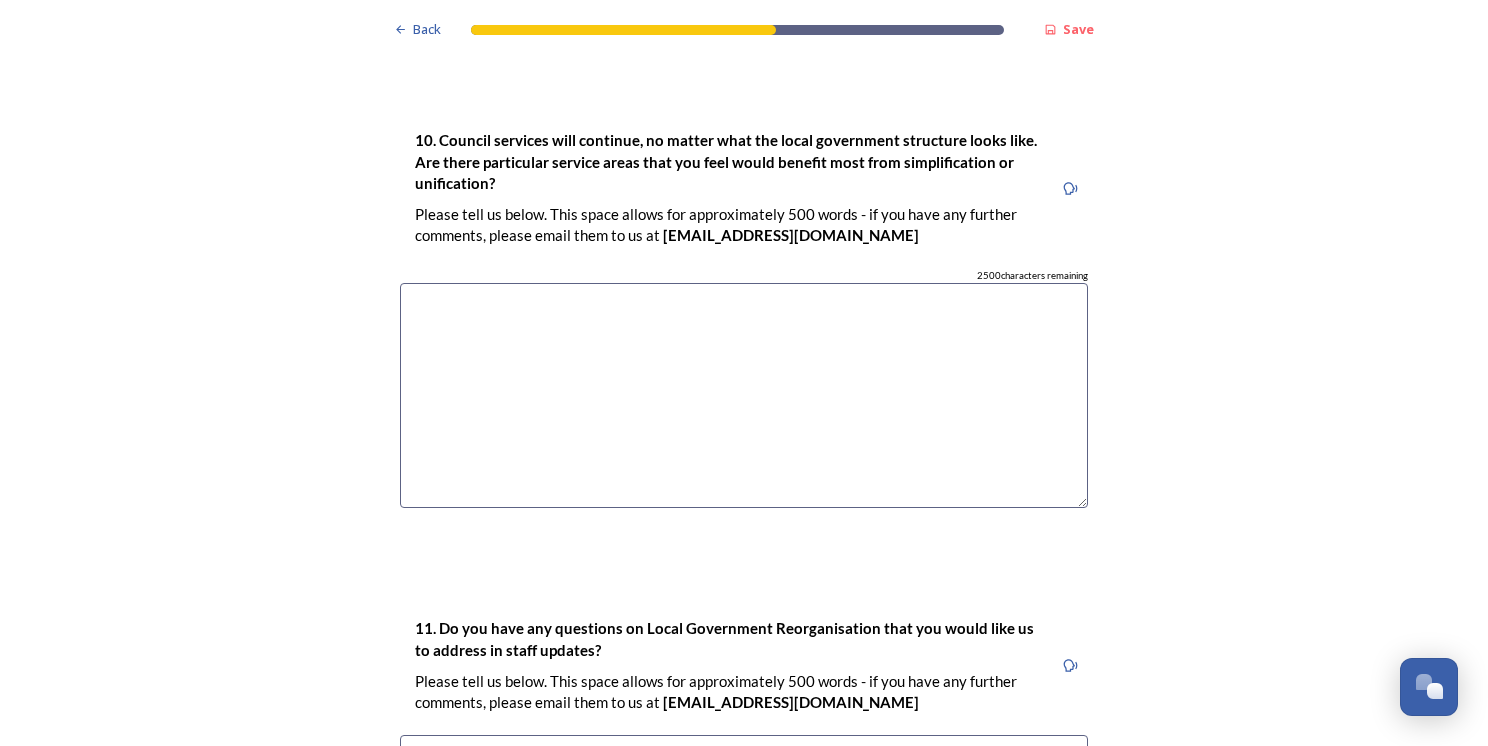 click at bounding box center (744, 395) 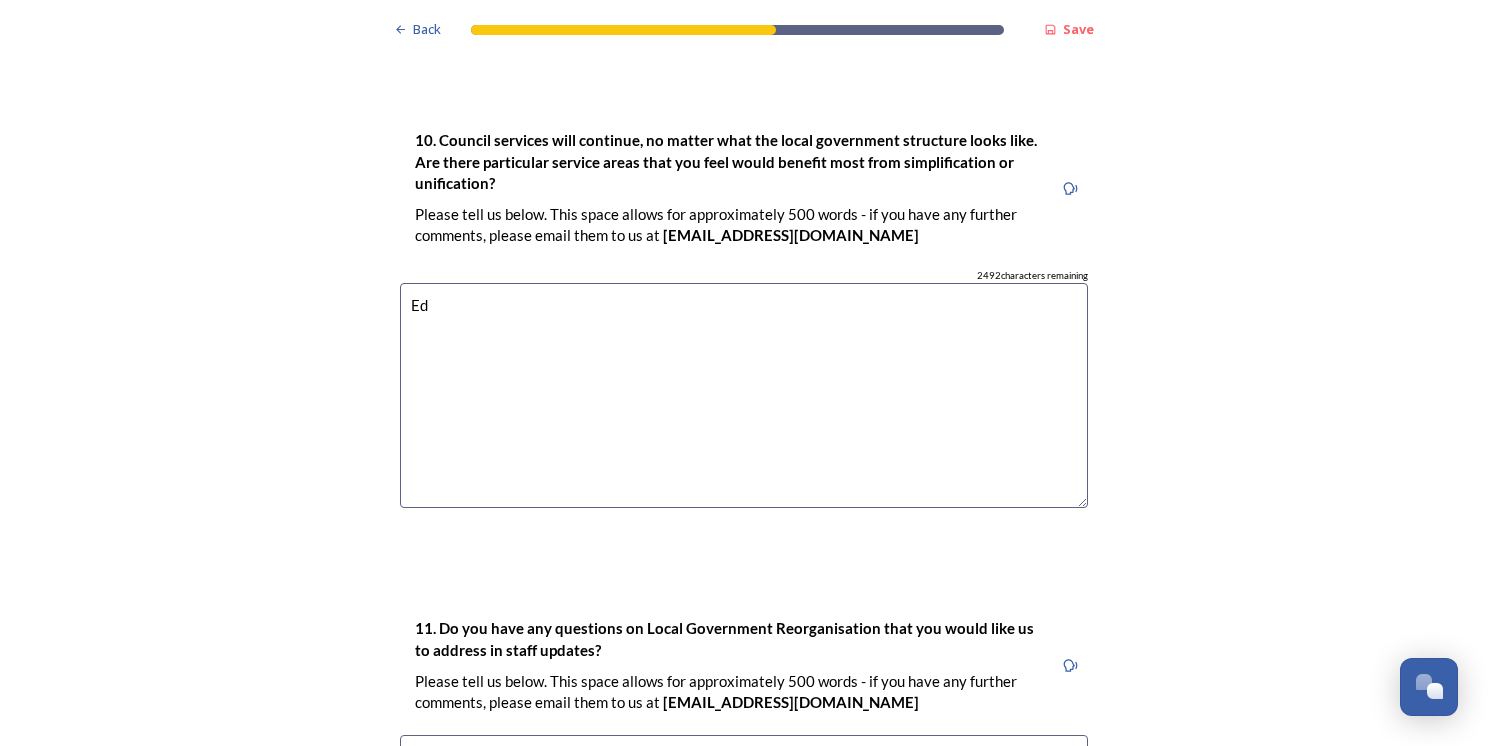 type on "E" 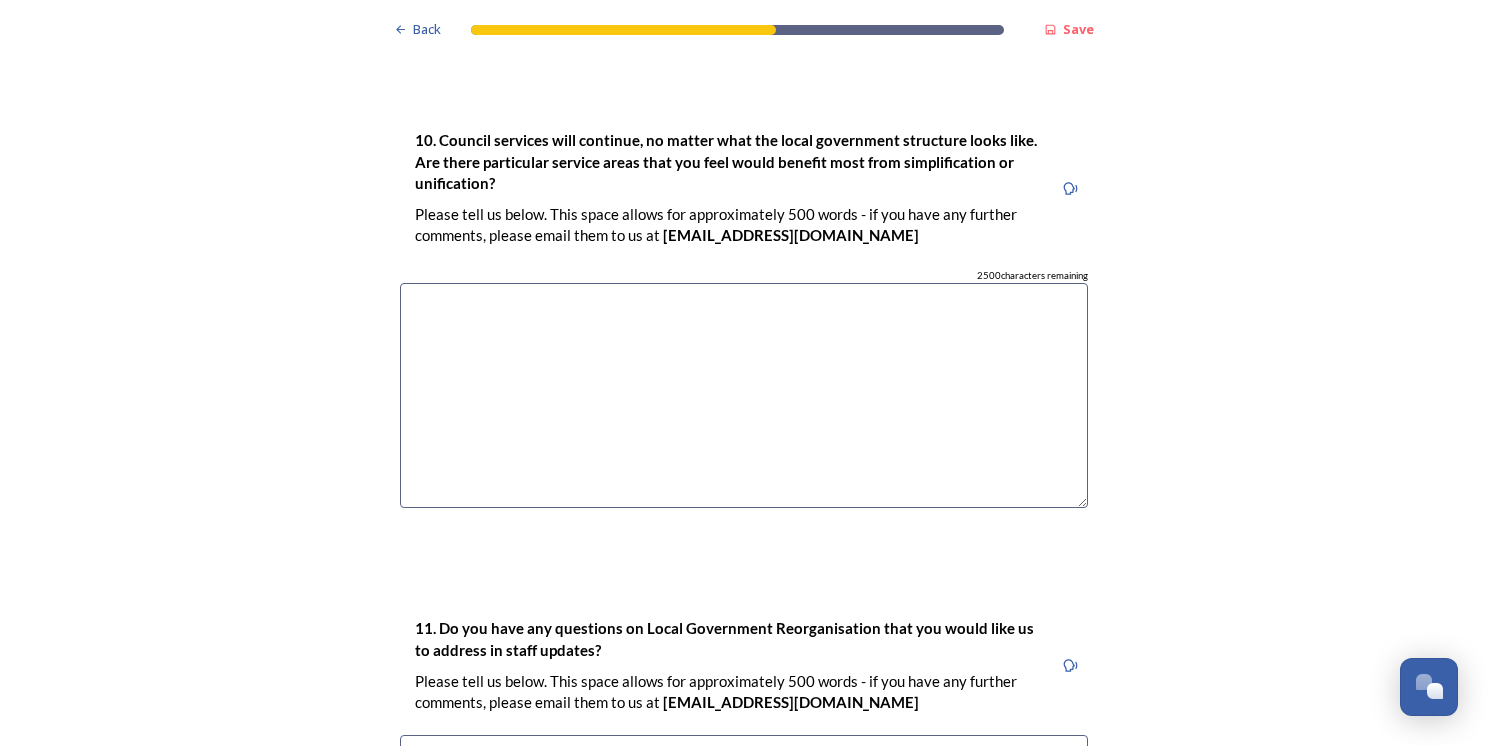 type on "a" 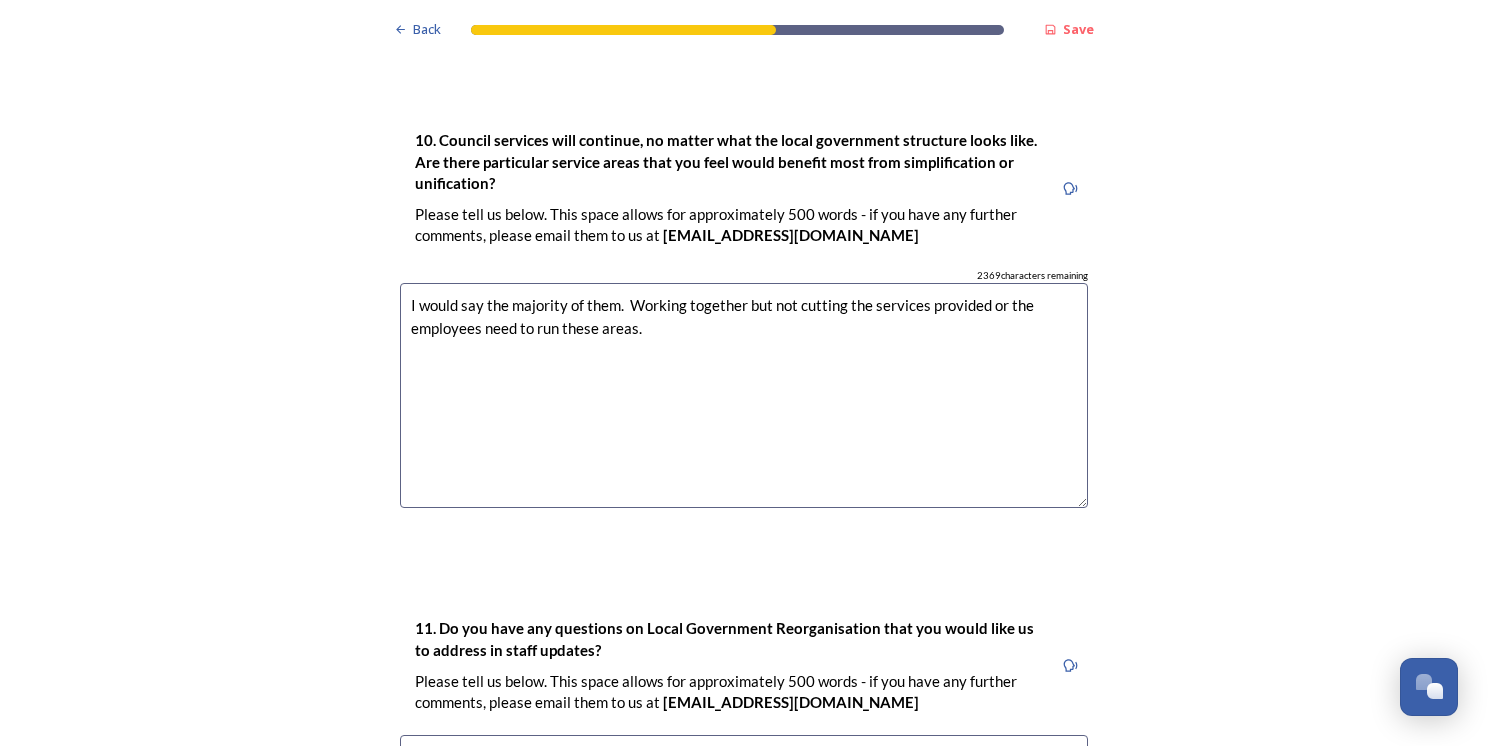 type on "I would say the majority of them.  Working together but not cutting the services provided or the employees need to run these areas." 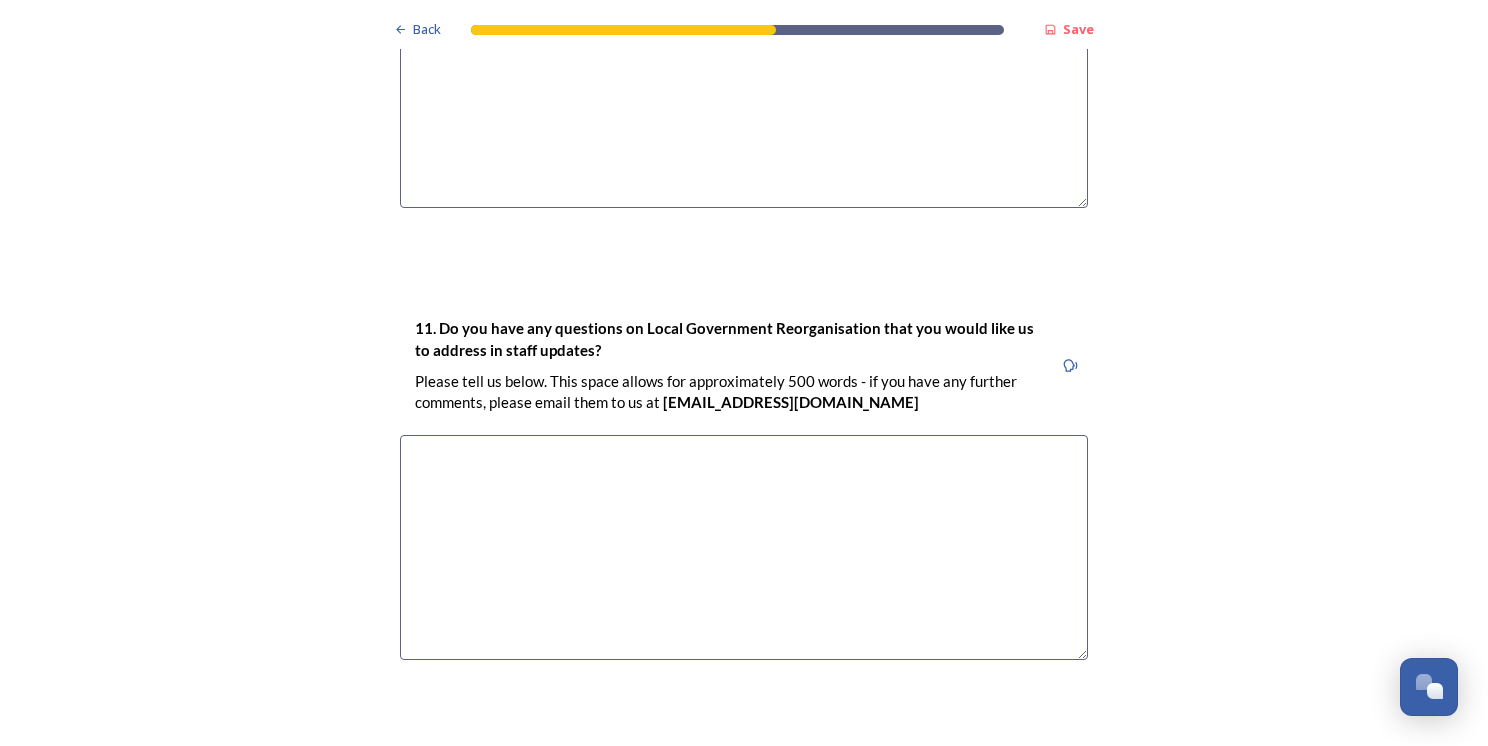 scroll, scrollTop: 5907, scrollLeft: 0, axis: vertical 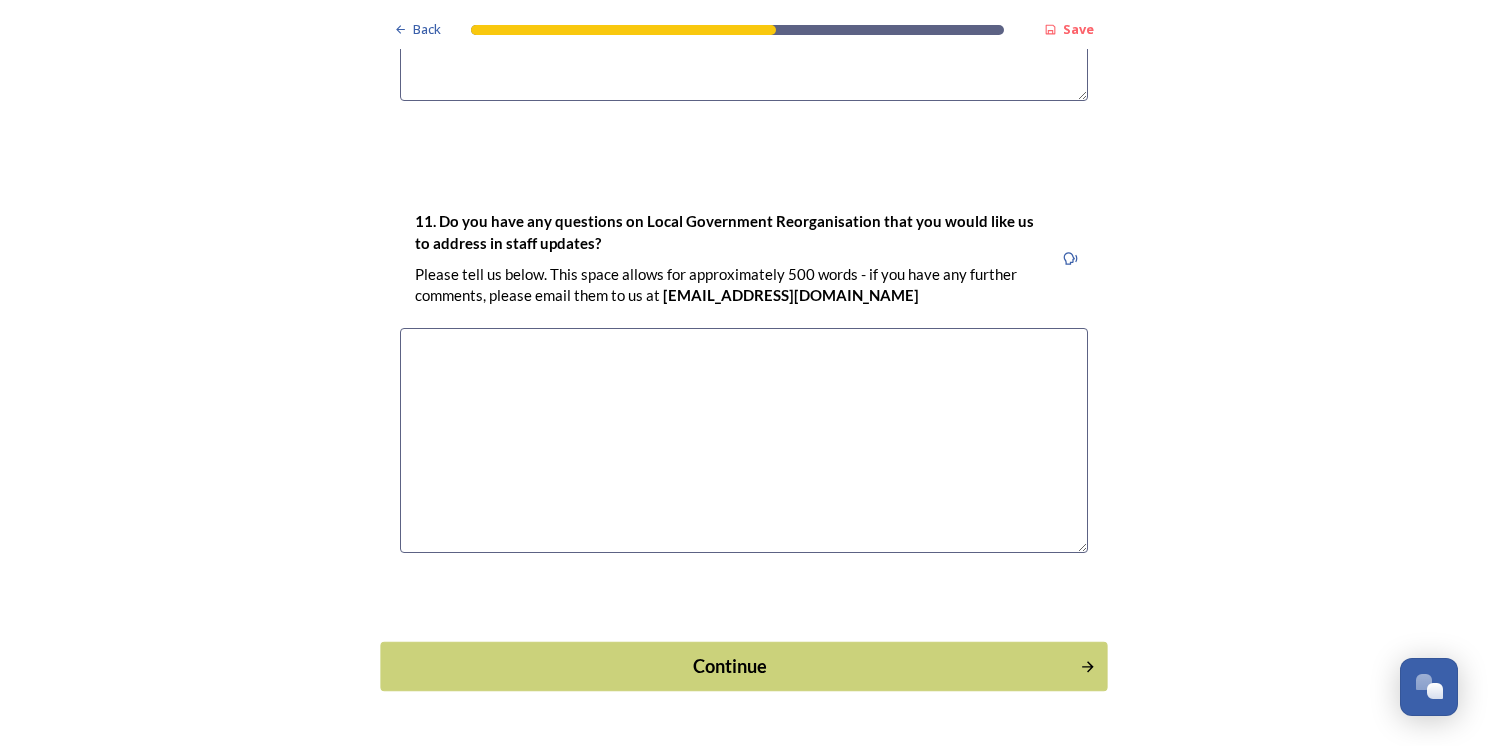 click on "Continue" at bounding box center (730, 666) 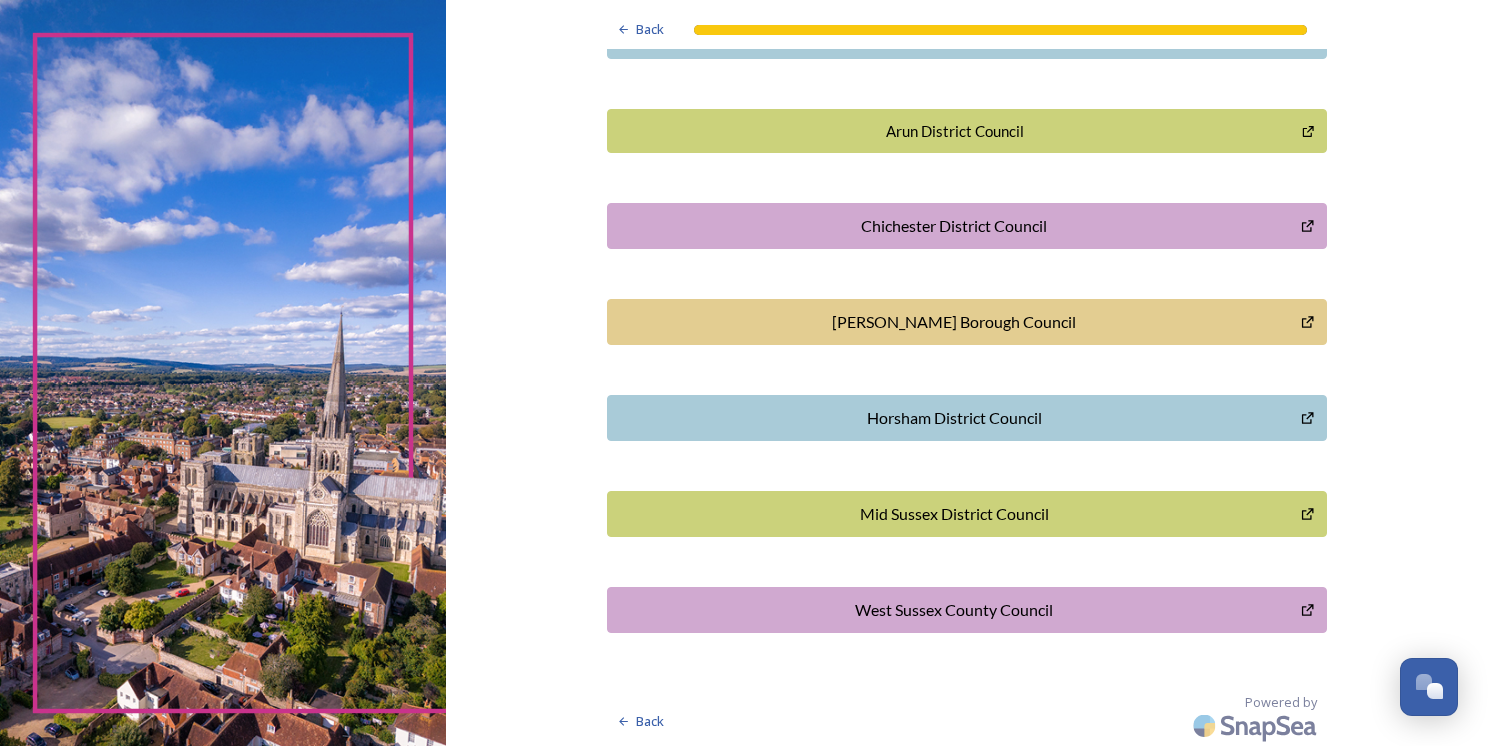 scroll, scrollTop: 0, scrollLeft: 0, axis: both 